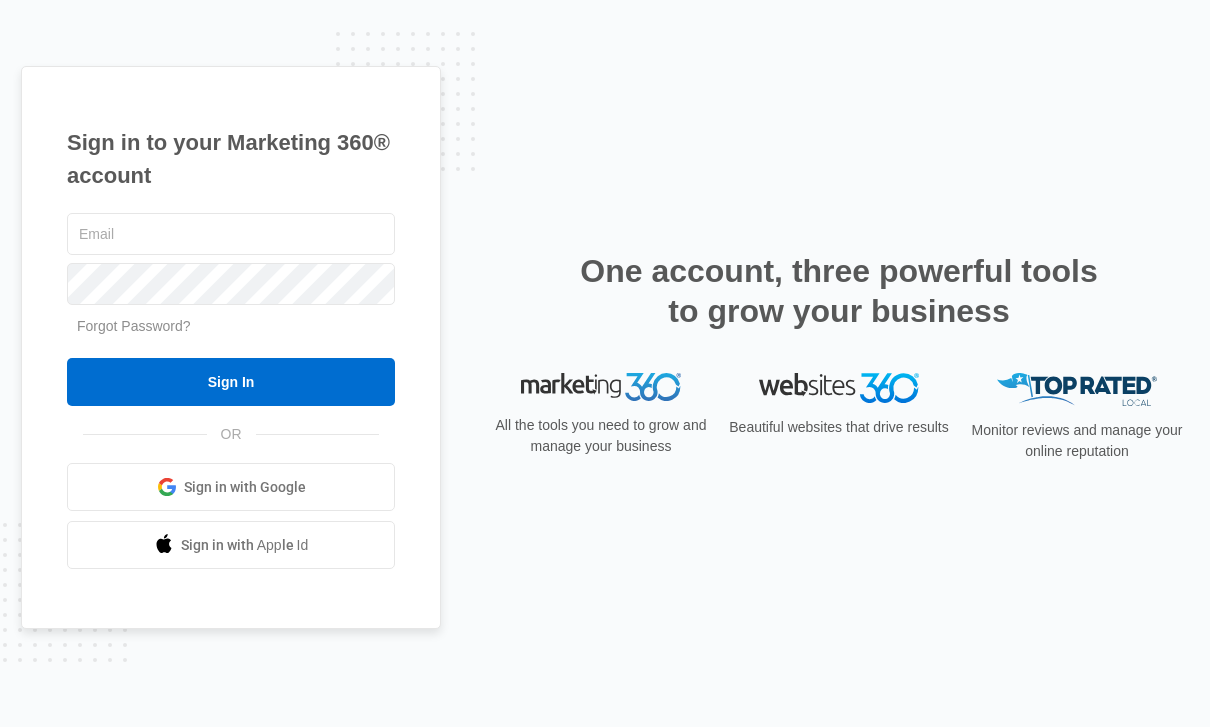 scroll, scrollTop: 0, scrollLeft: 0, axis: both 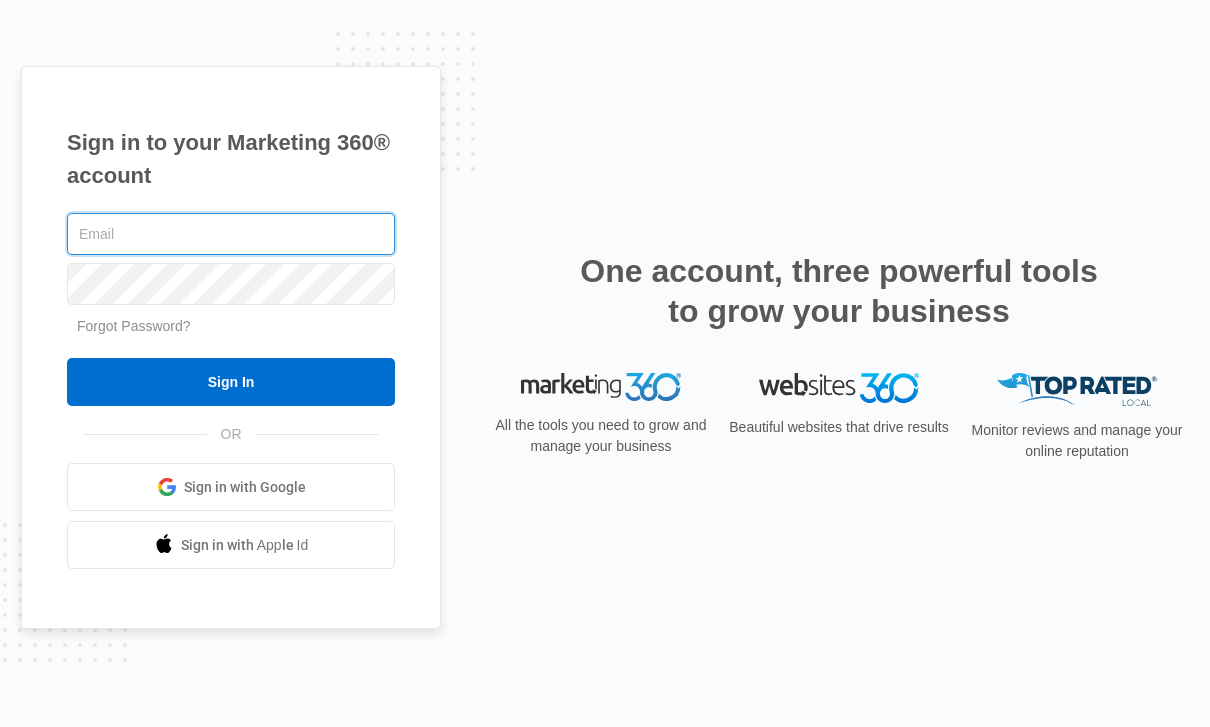 type on "[EMAIL]" 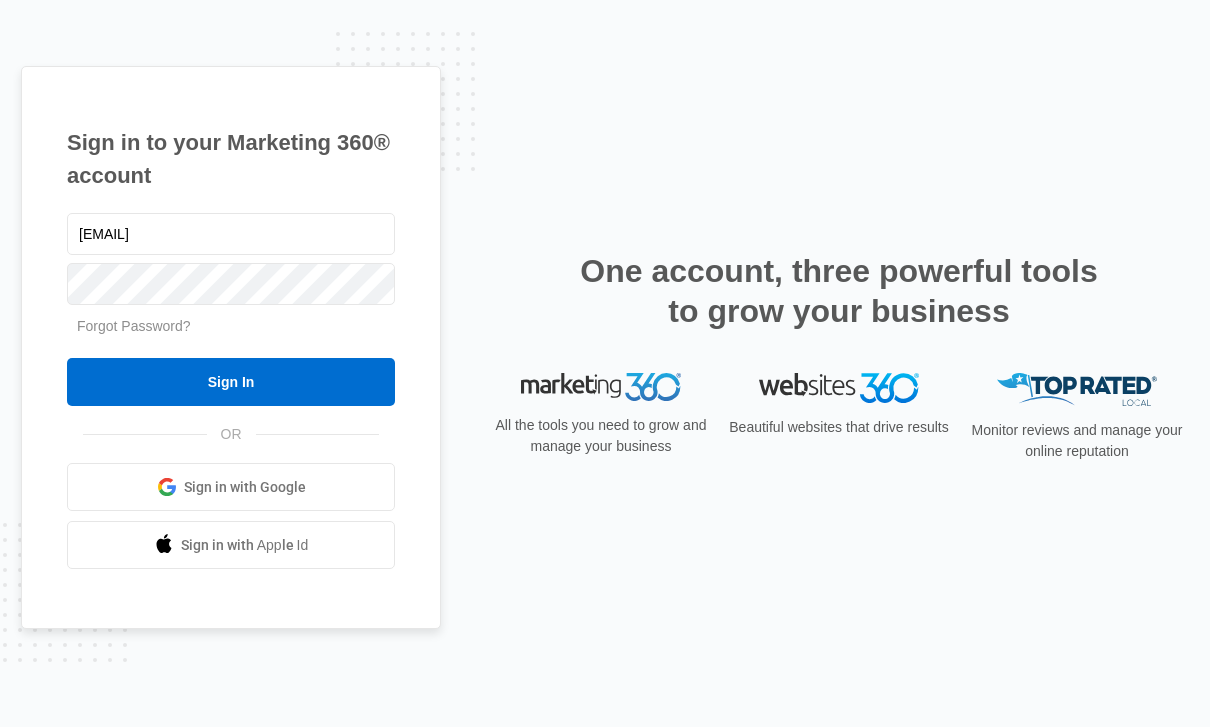 click on "Sign In" at bounding box center [231, 382] 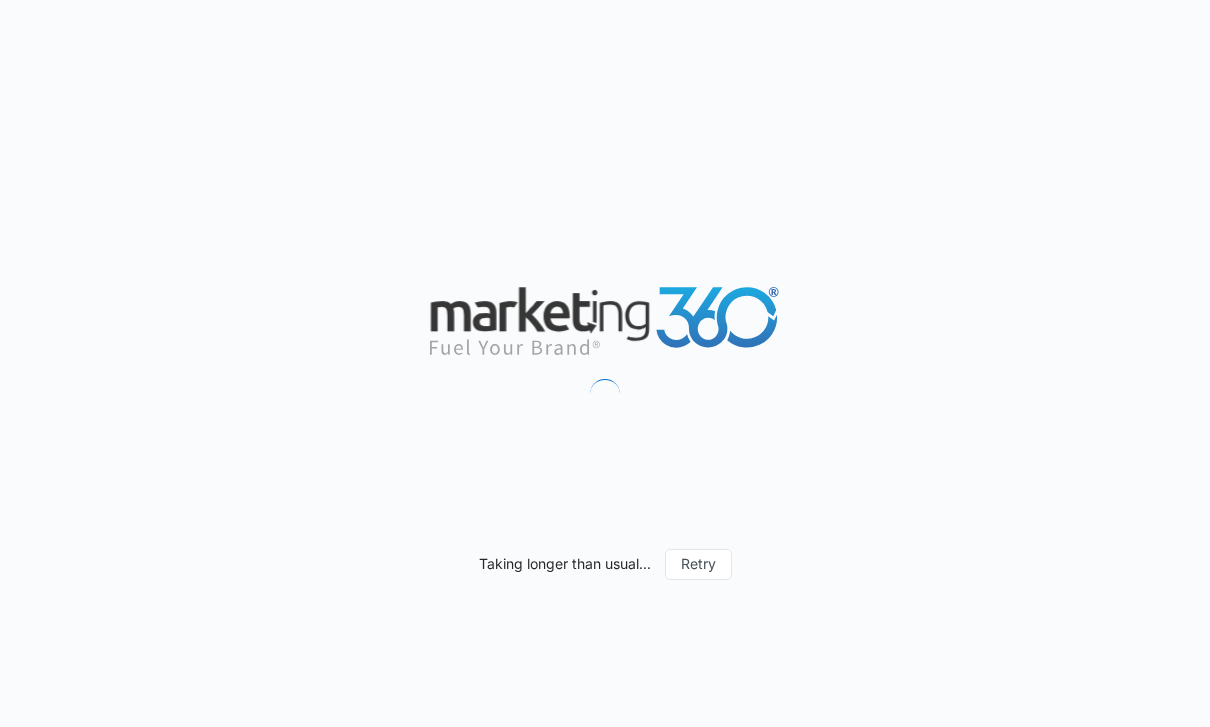 scroll, scrollTop: 0, scrollLeft: 0, axis: both 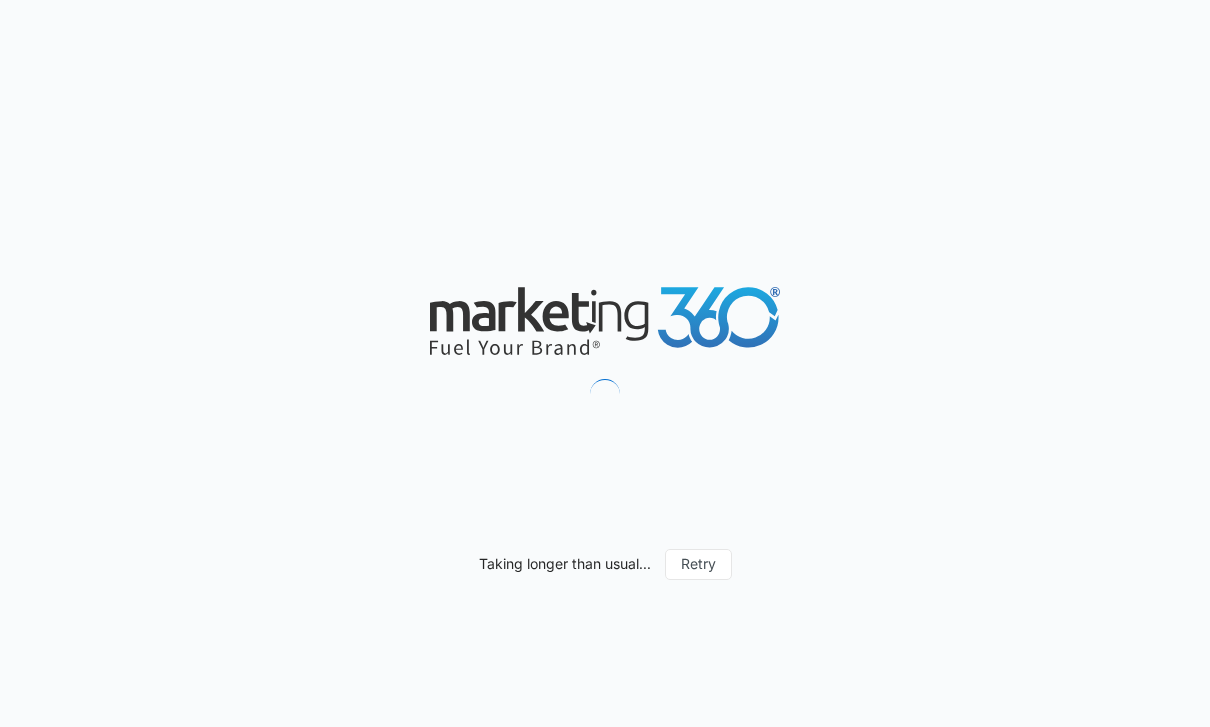 click on "Taking longer than usual... Retry" at bounding box center [605, 363] 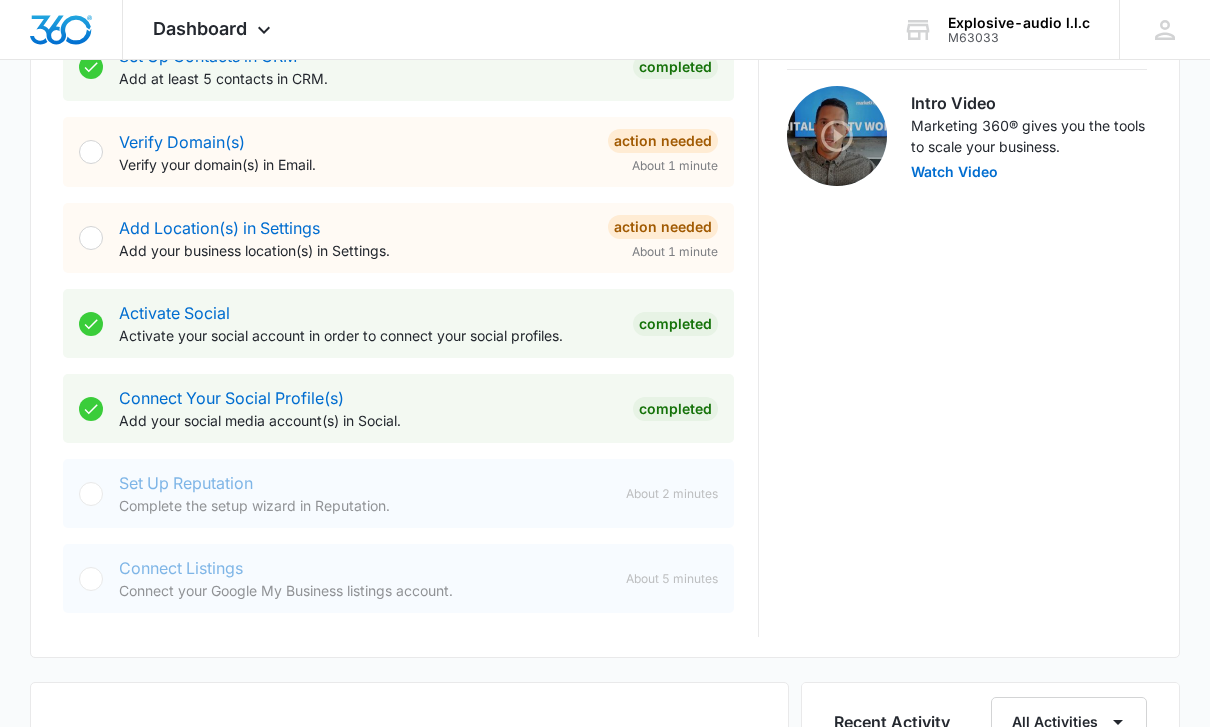 scroll, scrollTop: 621, scrollLeft: 0, axis: vertical 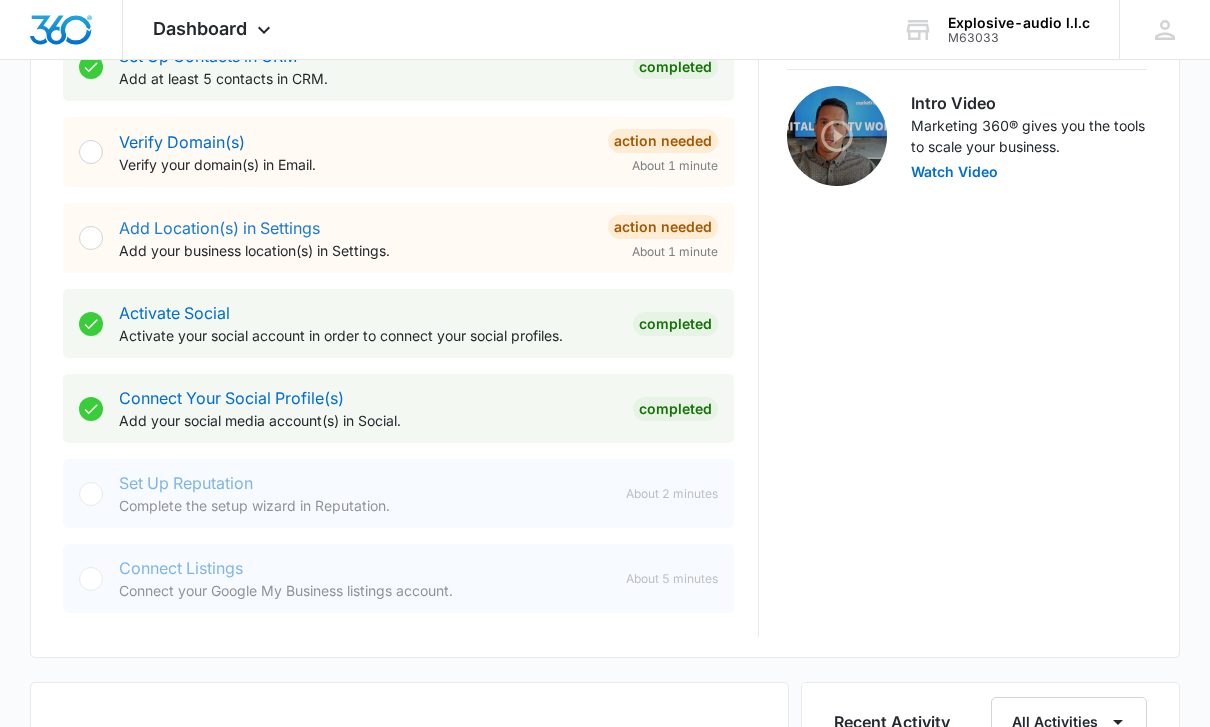 click on "Add Location(s) in Settings" at bounding box center (219, 229) 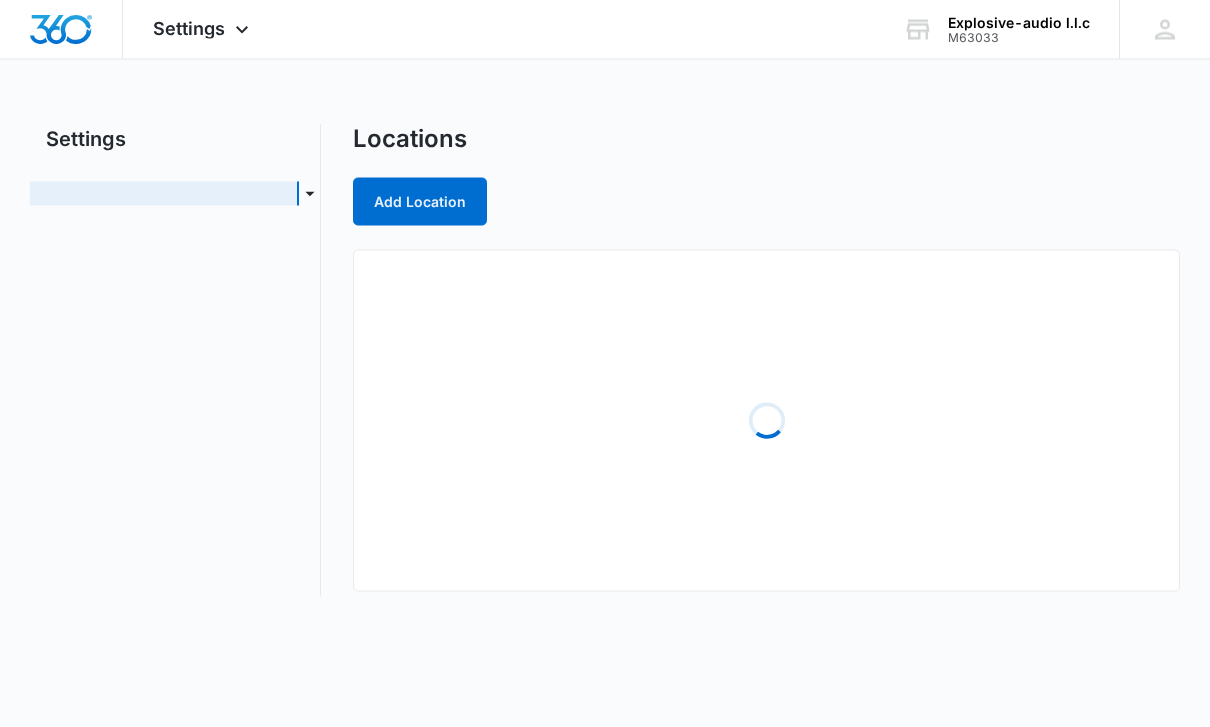scroll, scrollTop: 0, scrollLeft: 0, axis: both 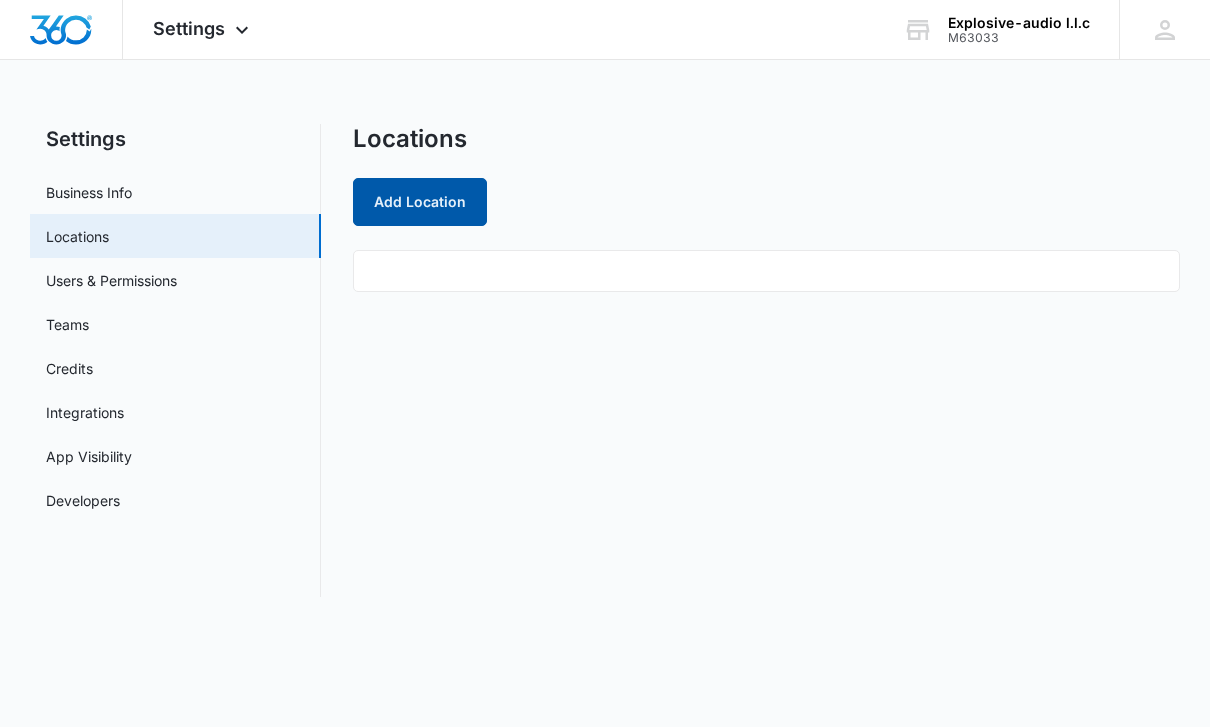 click on "Add Location" at bounding box center (420, 202) 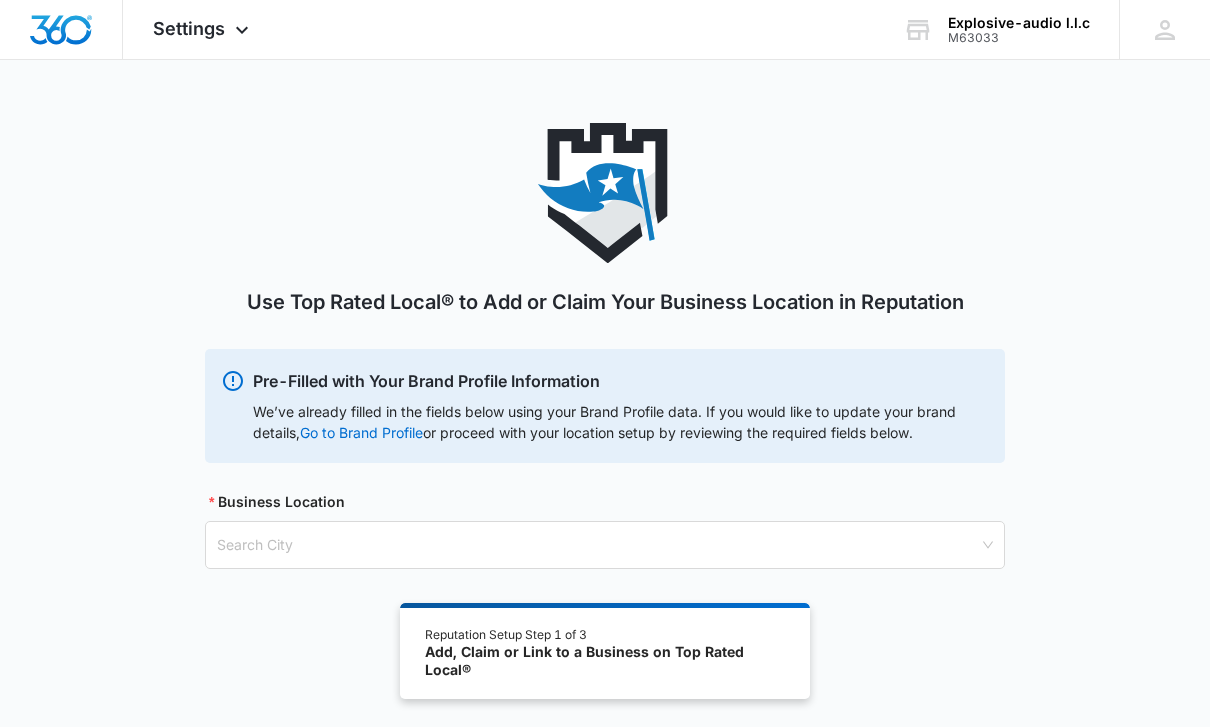 scroll, scrollTop: 22, scrollLeft: 0, axis: vertical 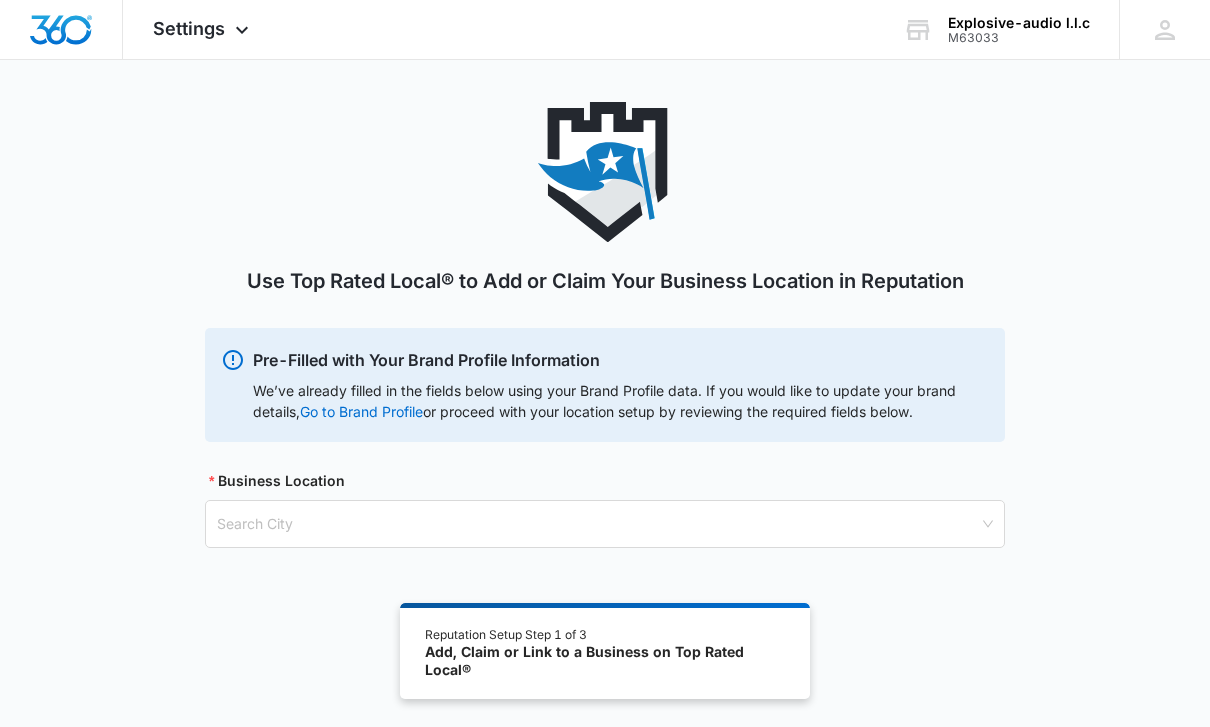 click on "Use Top Rated Local® to Add or Claim Your Business Location in Reputation Pre-Filled with Your Brand Profile Information We’ve already filled in the fields below using your Brand Profile data. If you would like to update your brand details,  Go to Brand Profile  or proceed with your location setup by reviewing the required fields below. Business Location Search City" at bounding box center [605, 349] 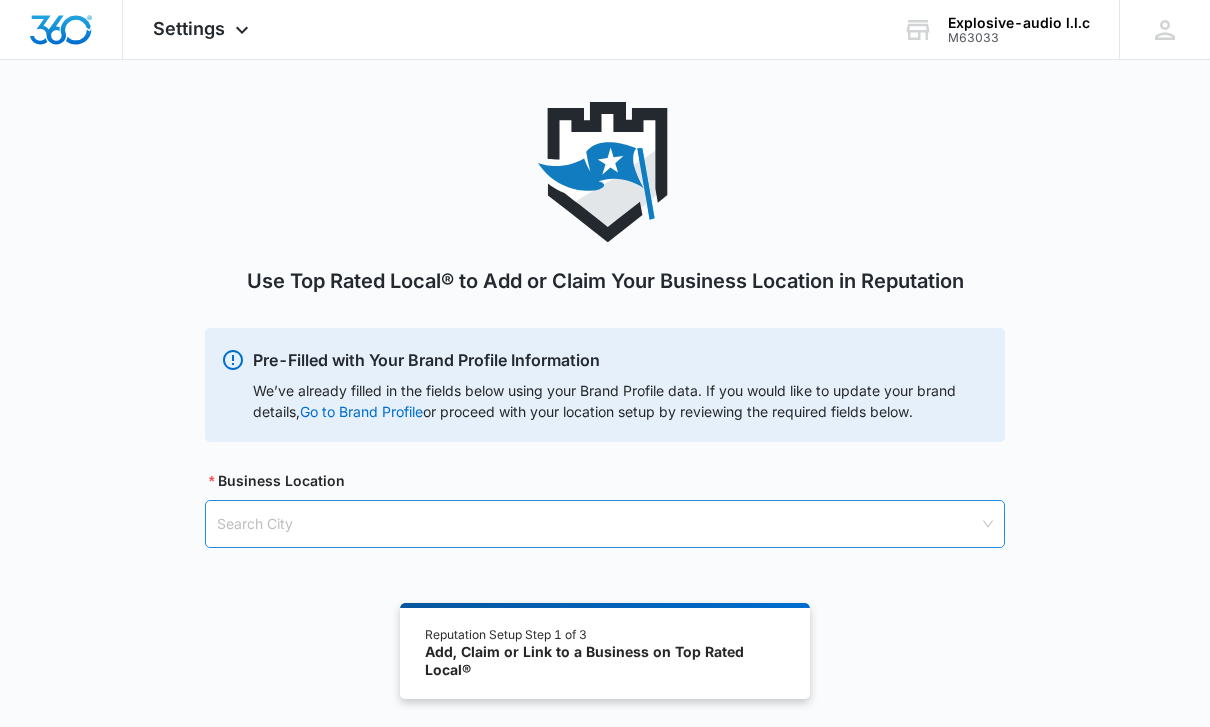 click at bounding box center (598, 524) 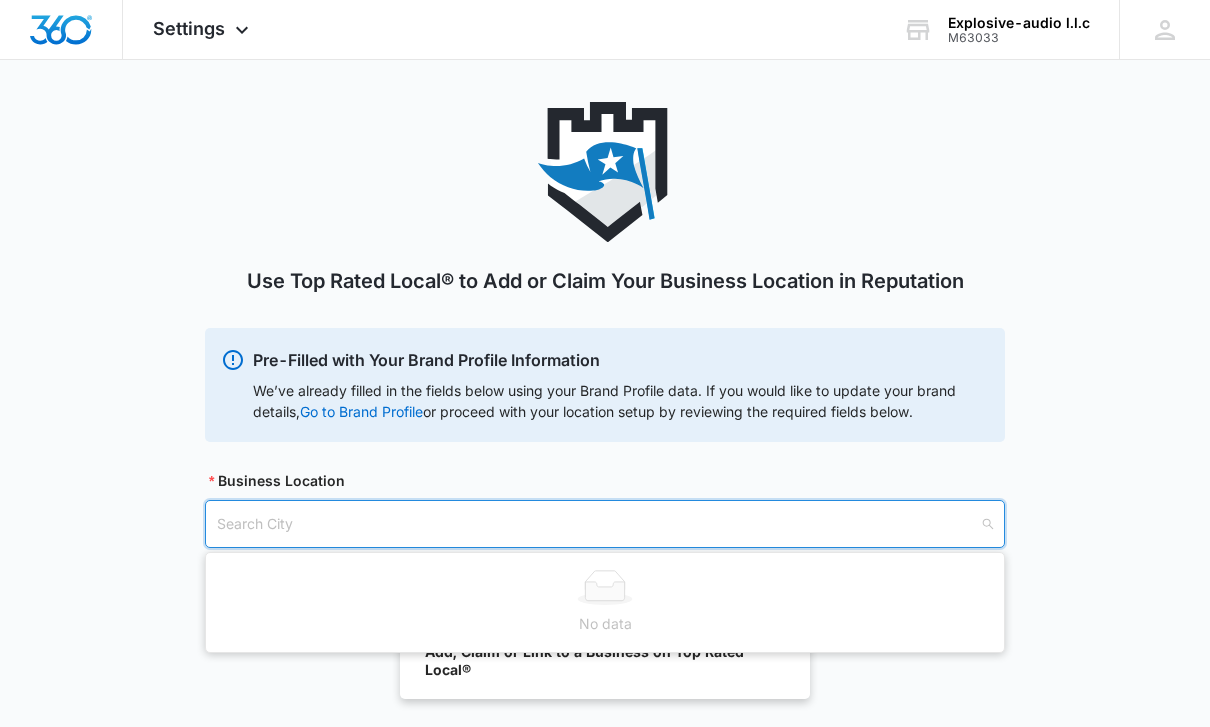 type on "[COMPANY] L.L.C" 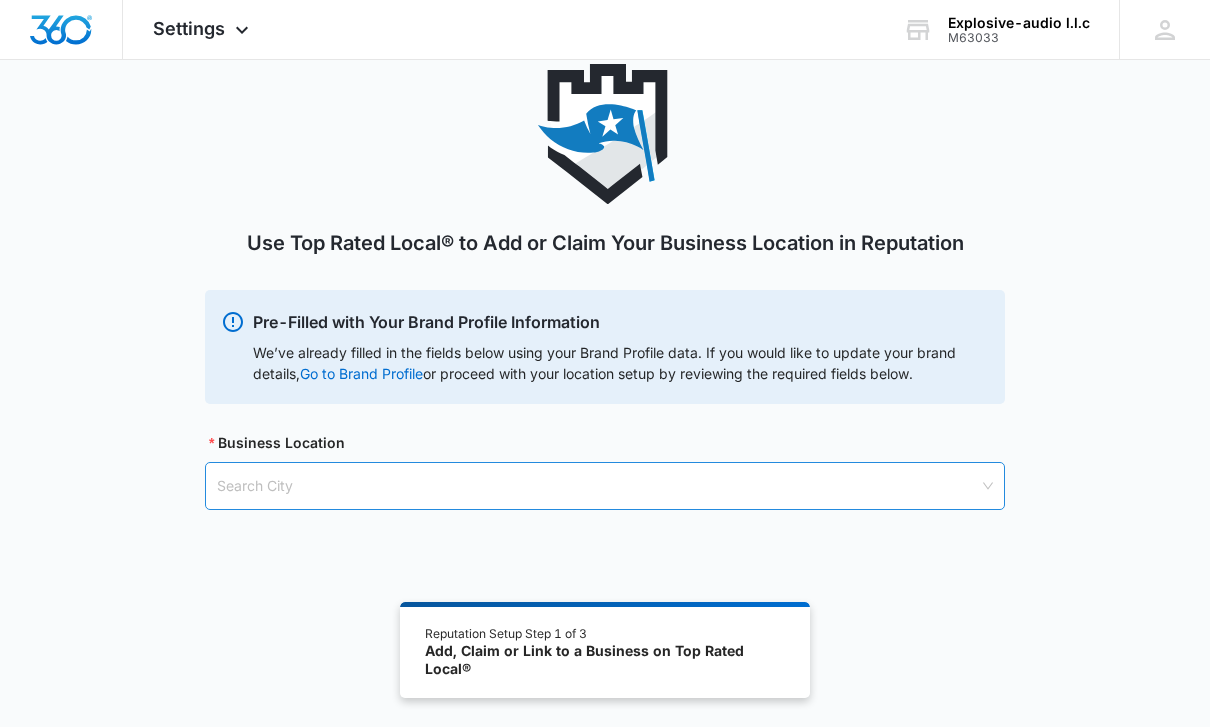 scroll, scrollTop: 109, scrollLeft: 0, axis: vertical 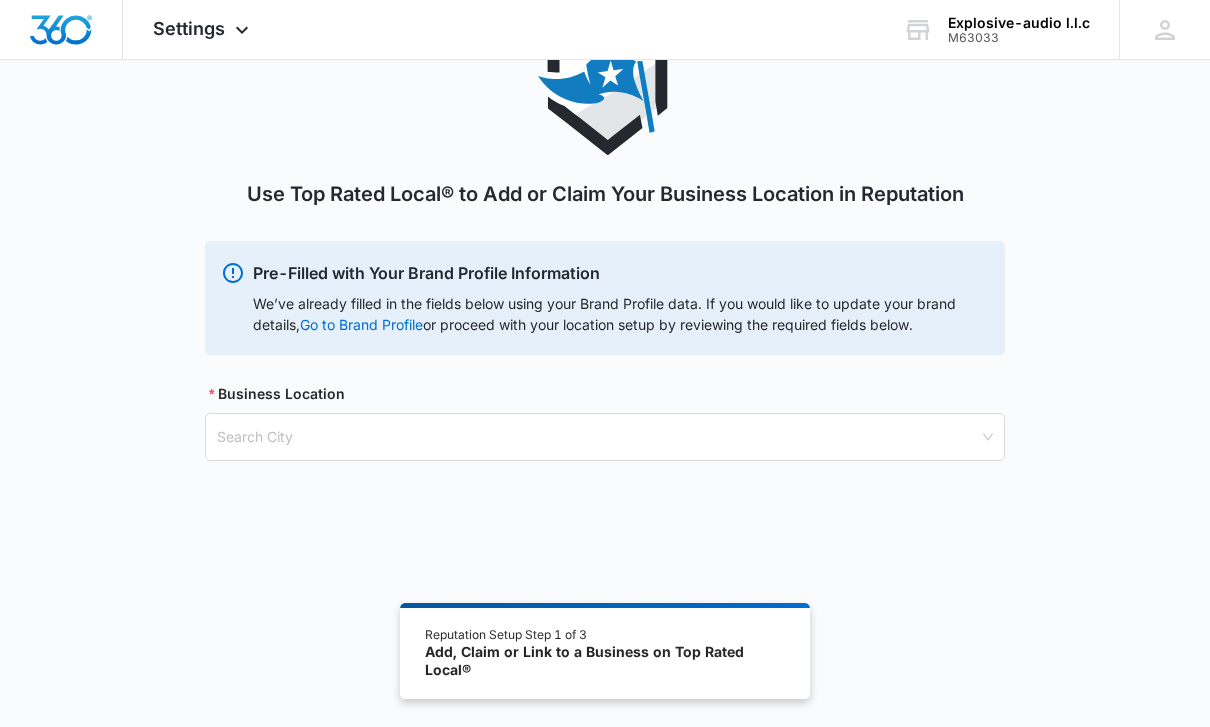 click on "Add, Claim or Link to a Business on Top Rated Local®" at bounding box center [605, 660] 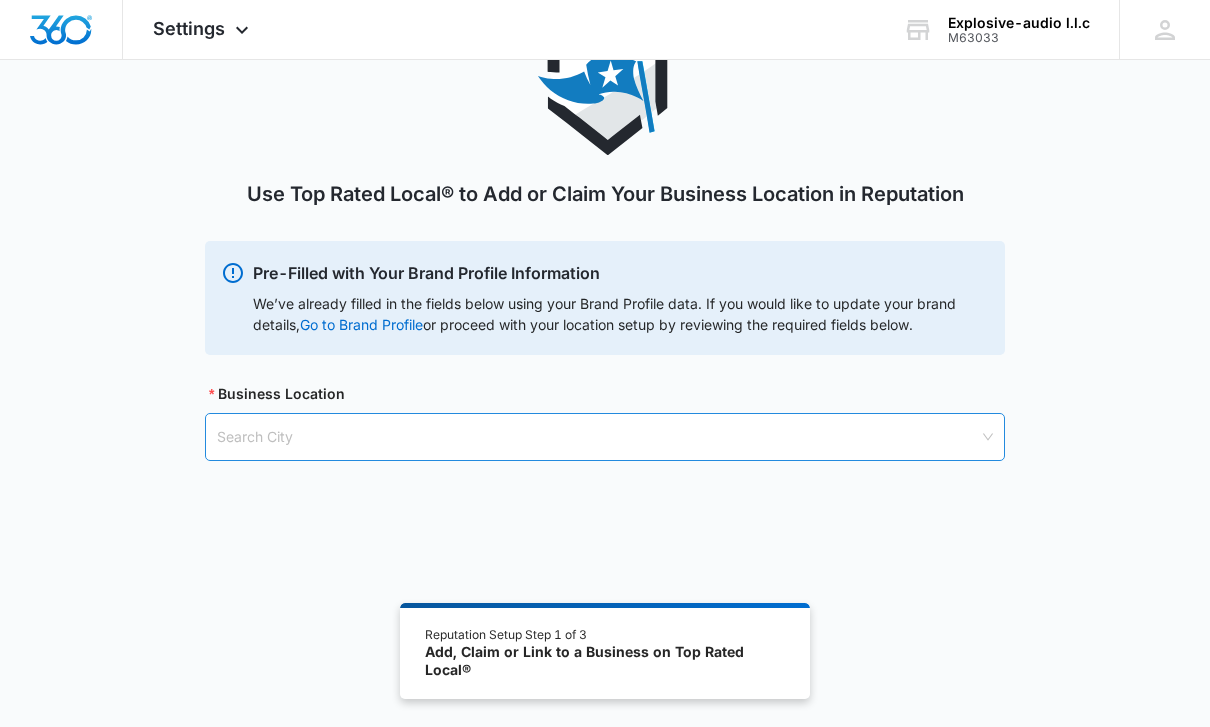 click at bounding box center (598, 437) 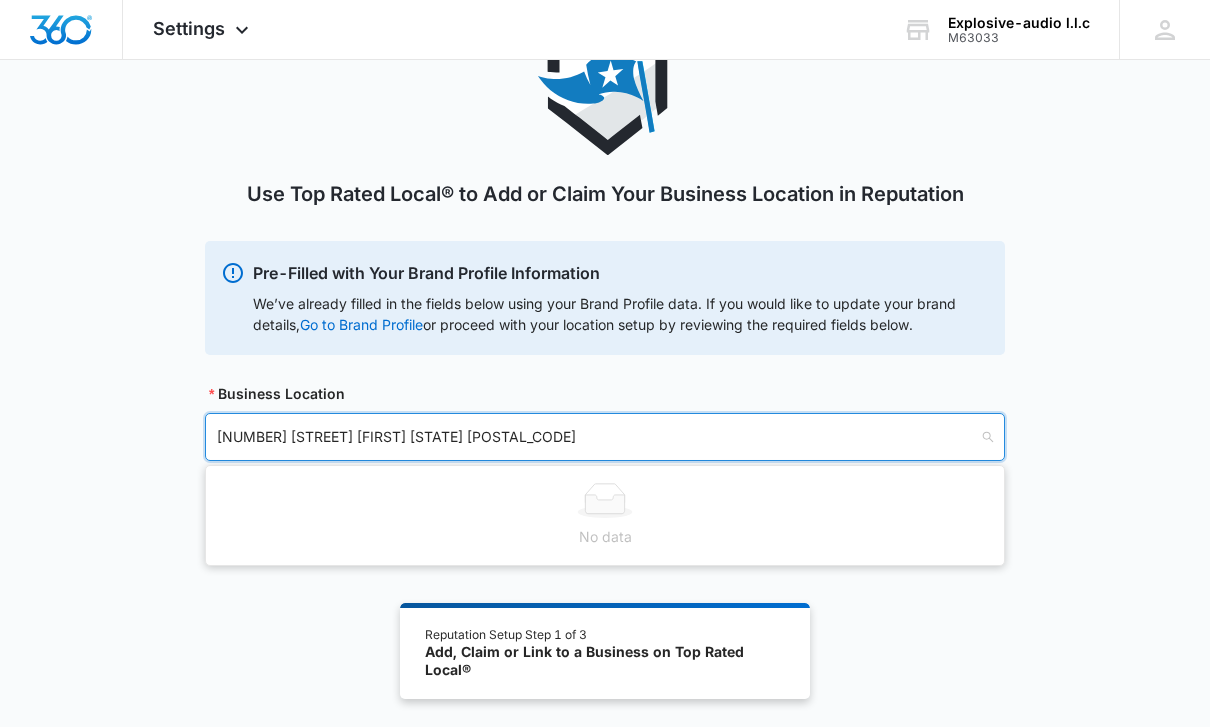 type on "[NUMBER] gum pond rd [CITY], [STATE] [POSTAL_CODE]" 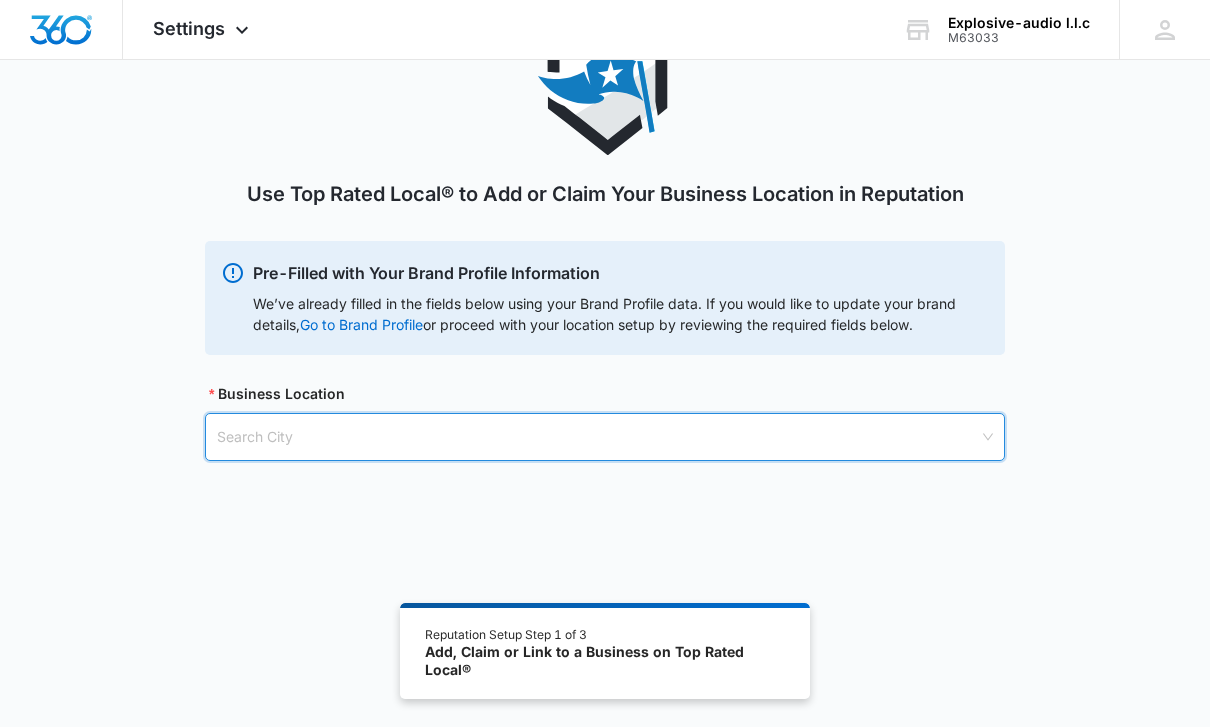 click at bounding box center [598, 437] 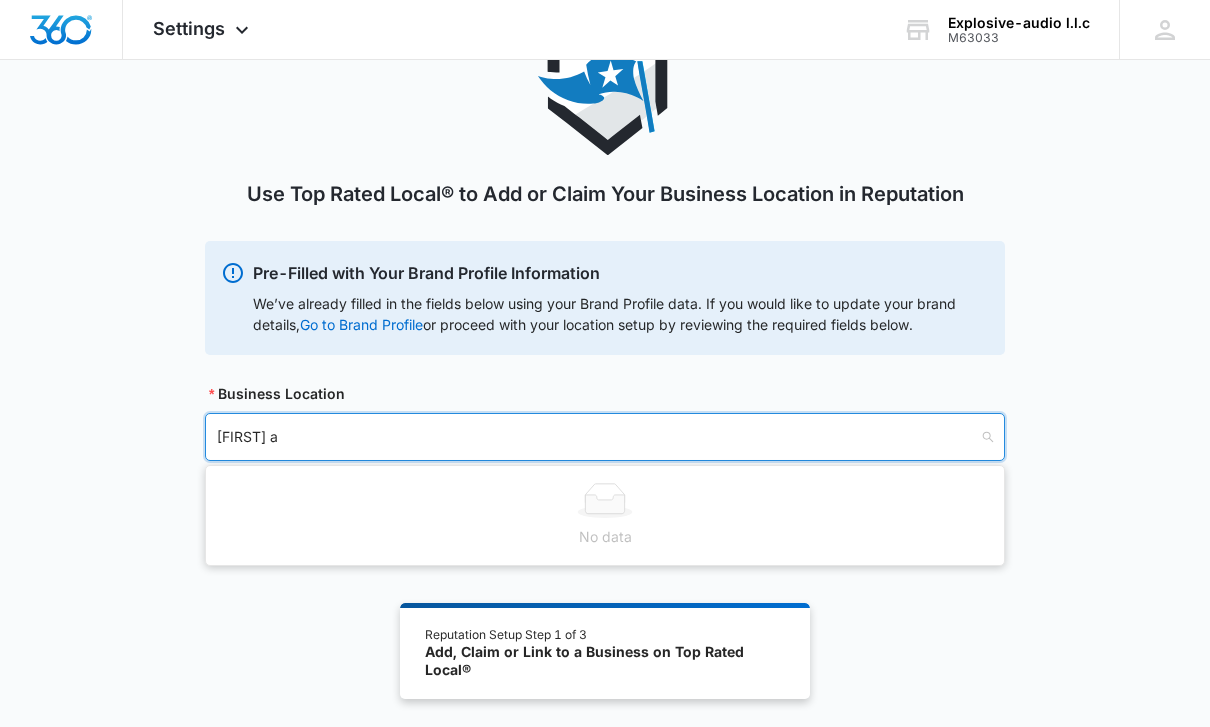 type on "[FIRST]" 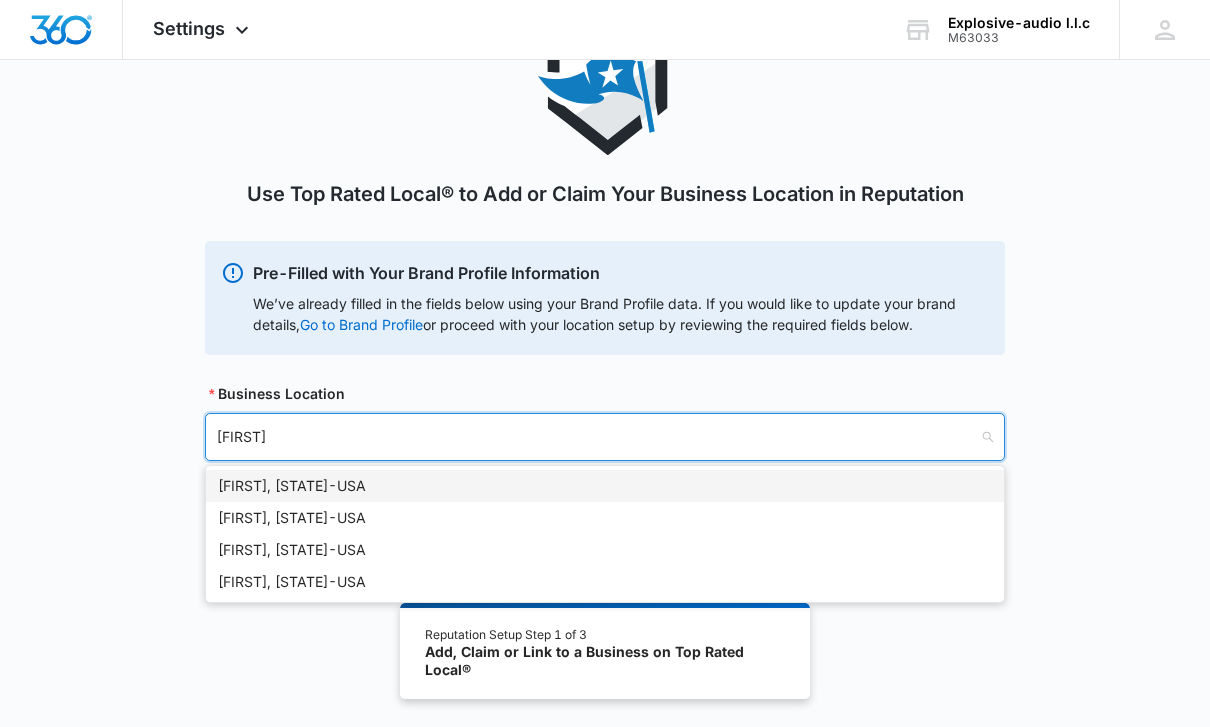 click on "[FIRST], [STATE] - USA" at bounding box center [605, 486] 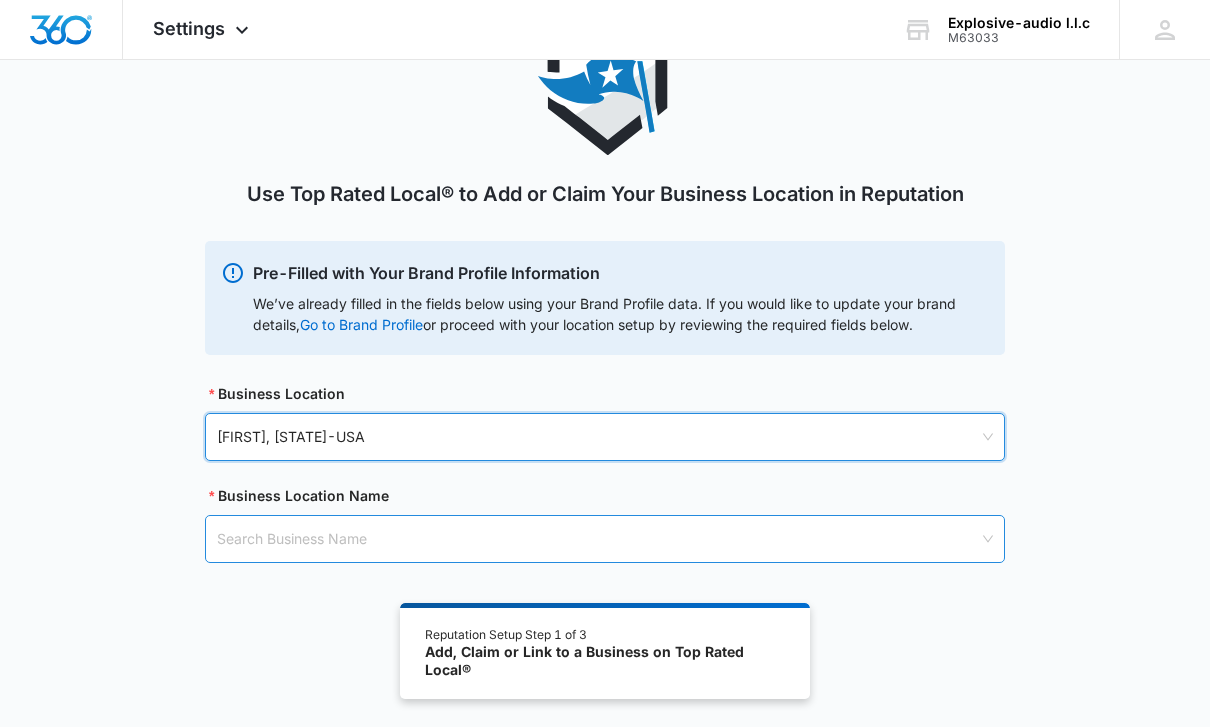 click at bounding box center [598, 539] 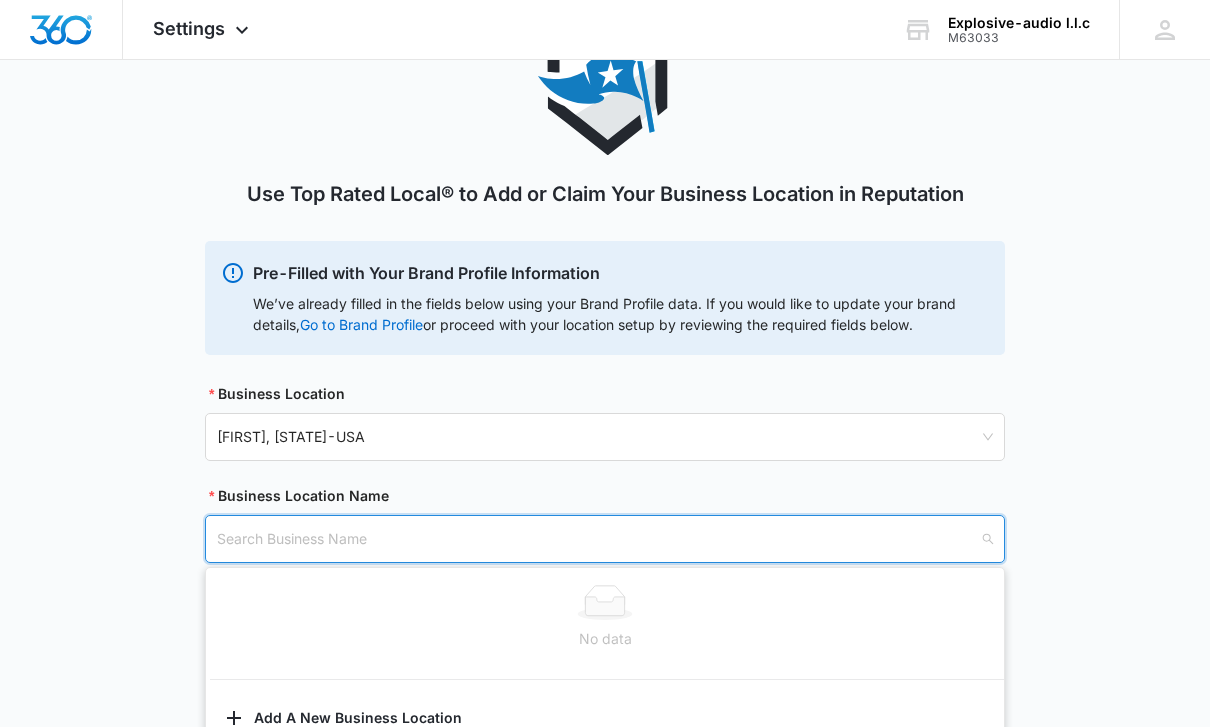 type on "[COMPANY] L.L.C" 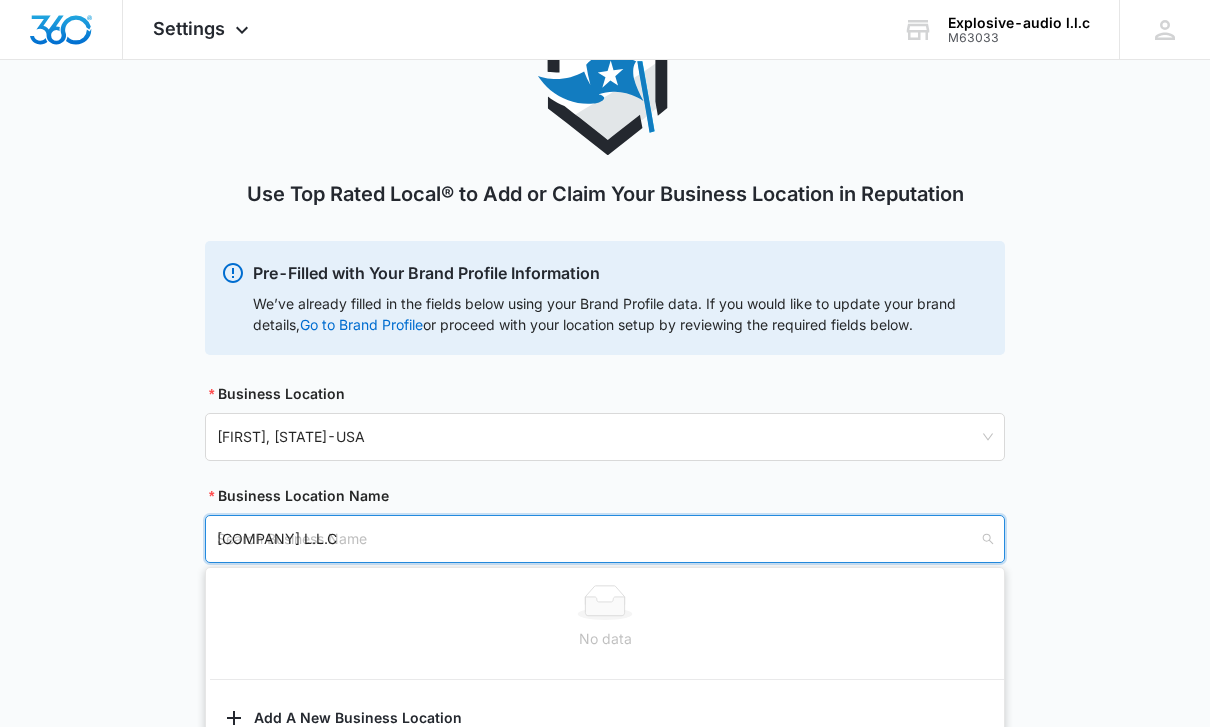 type 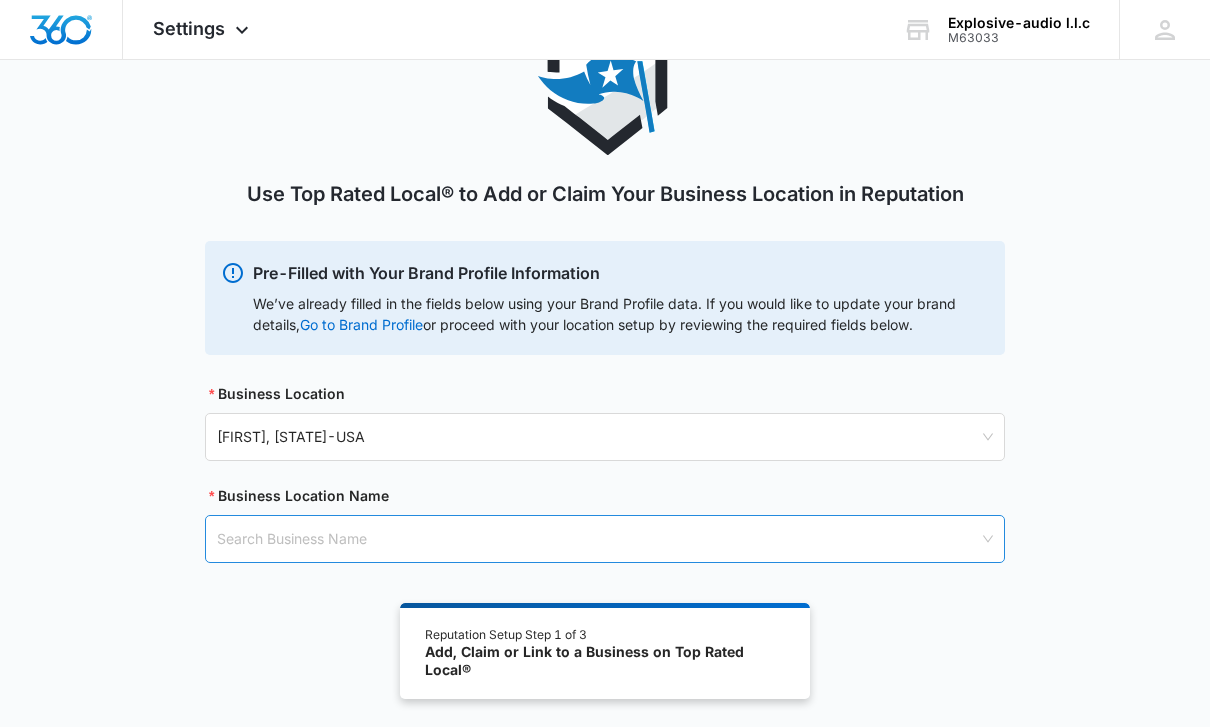 click at bounding box center [598, 539] 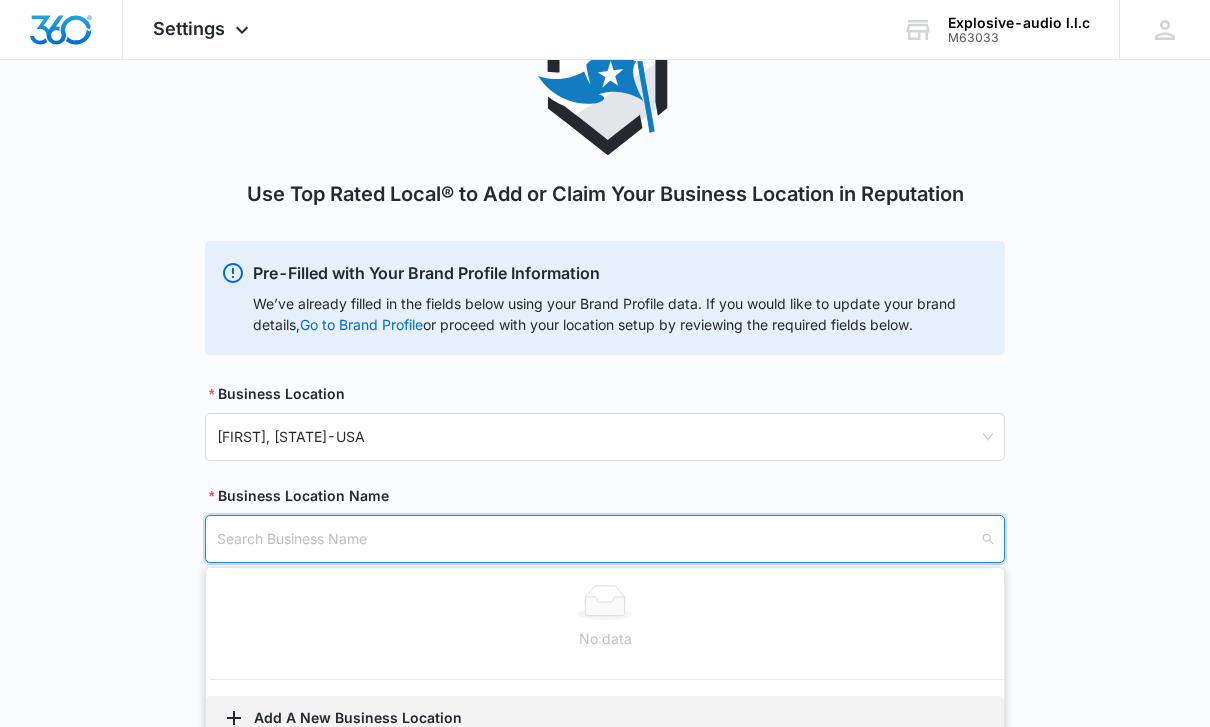 click on "Add A New Business Location" at bounding box center (605, 720) 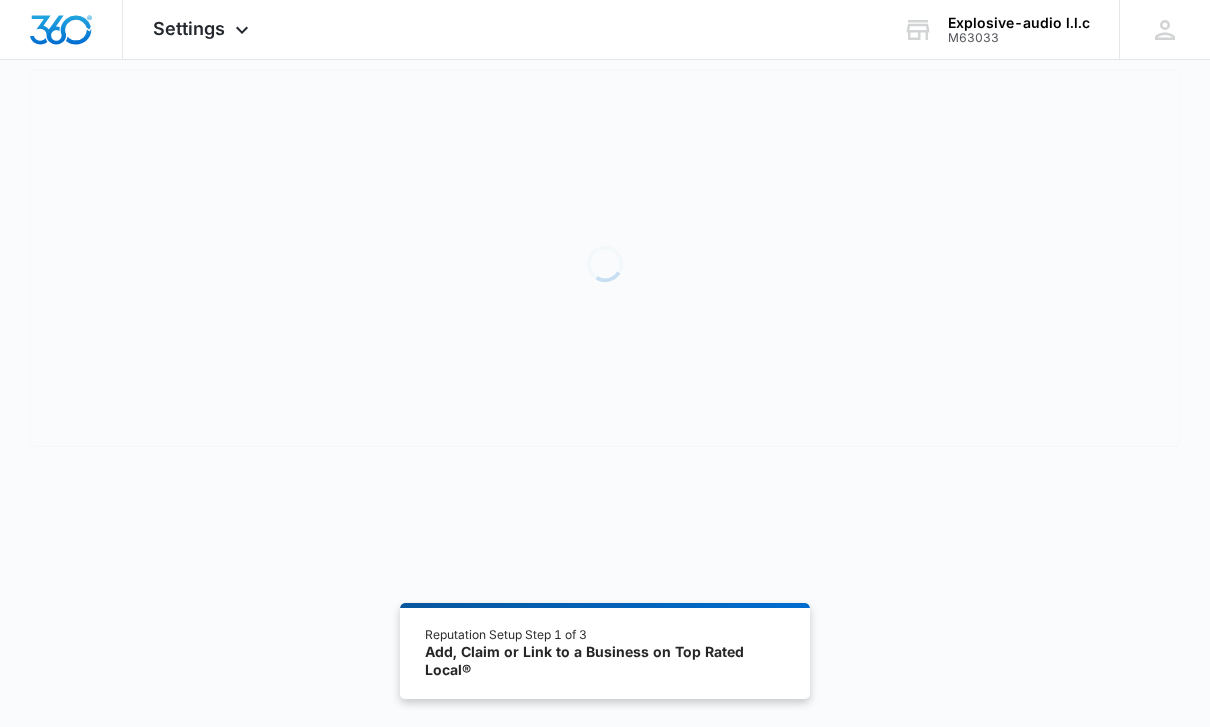 scroll, scrollTop: 0, scrollLeft: 0, axis: both 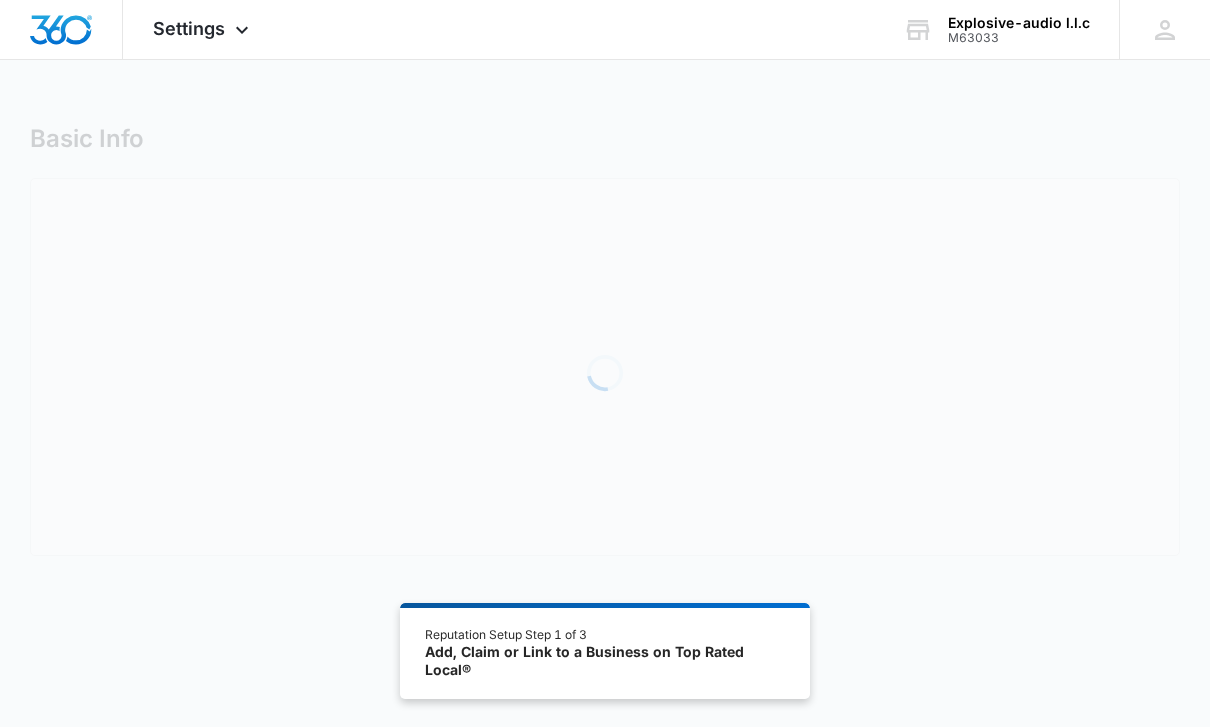 click on "Add, Claim or Link to a Business on Top Rated Local®" at bounding box center (605, 660) 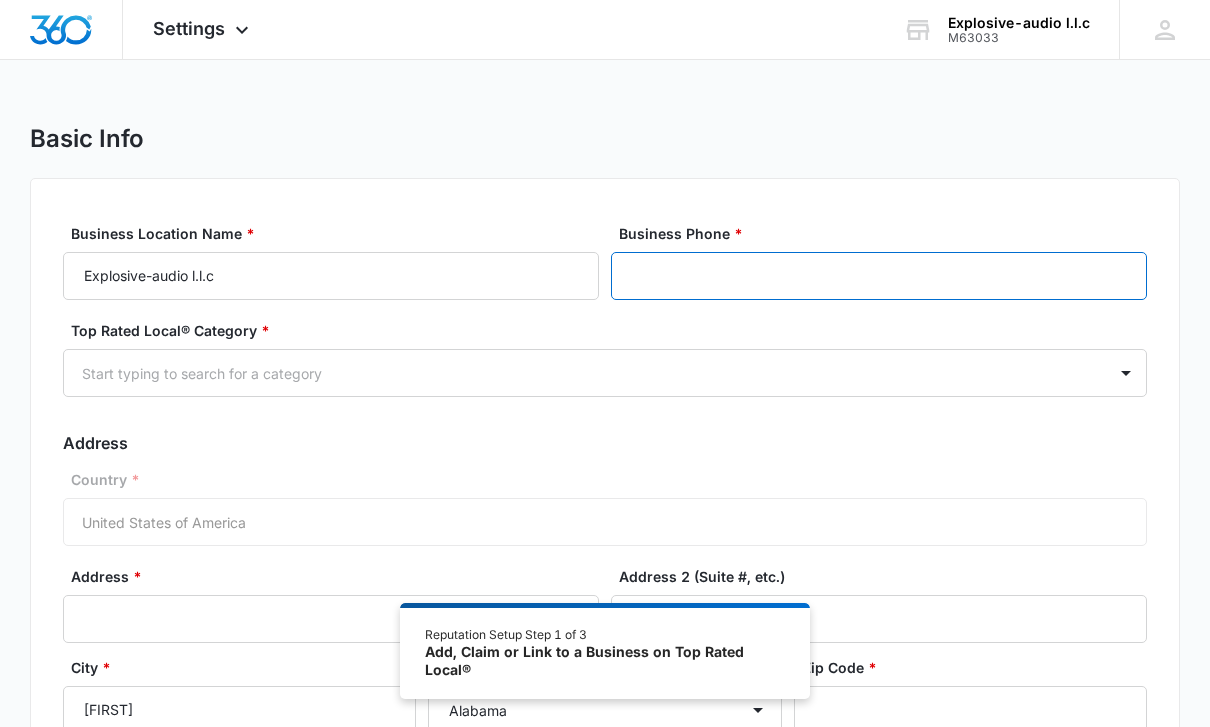 click on "Business Phone *" at bounding box center (879, 276) 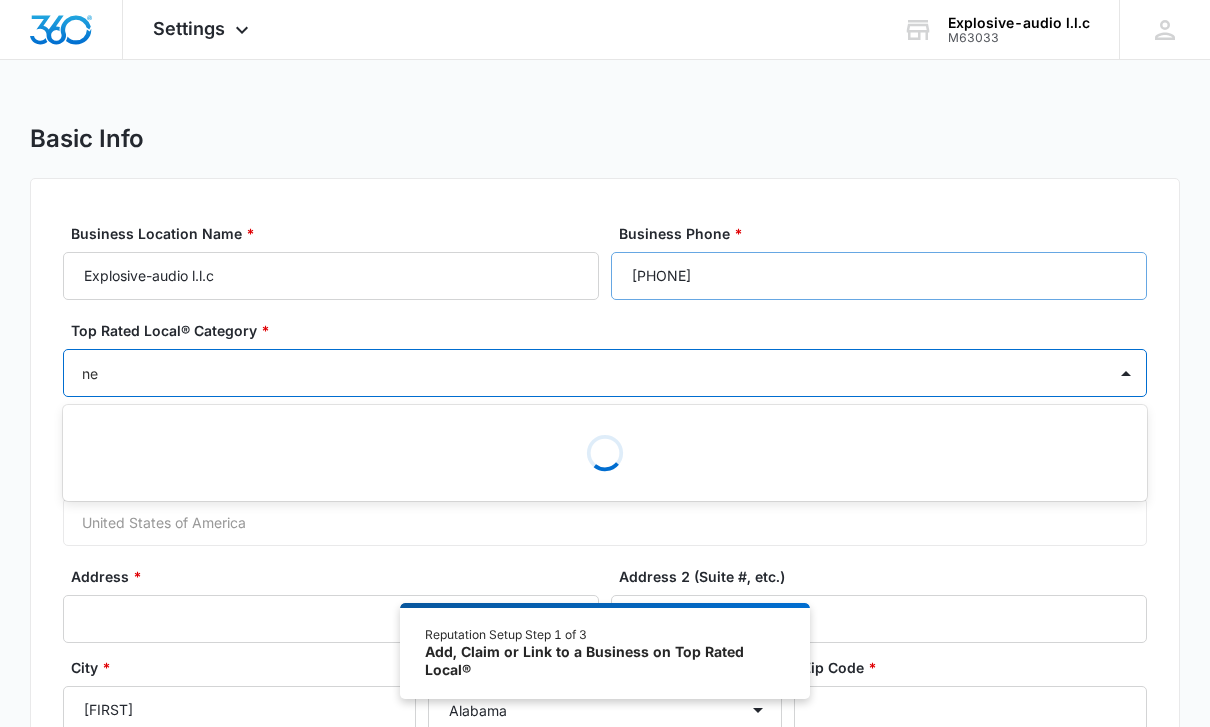 type on "n" 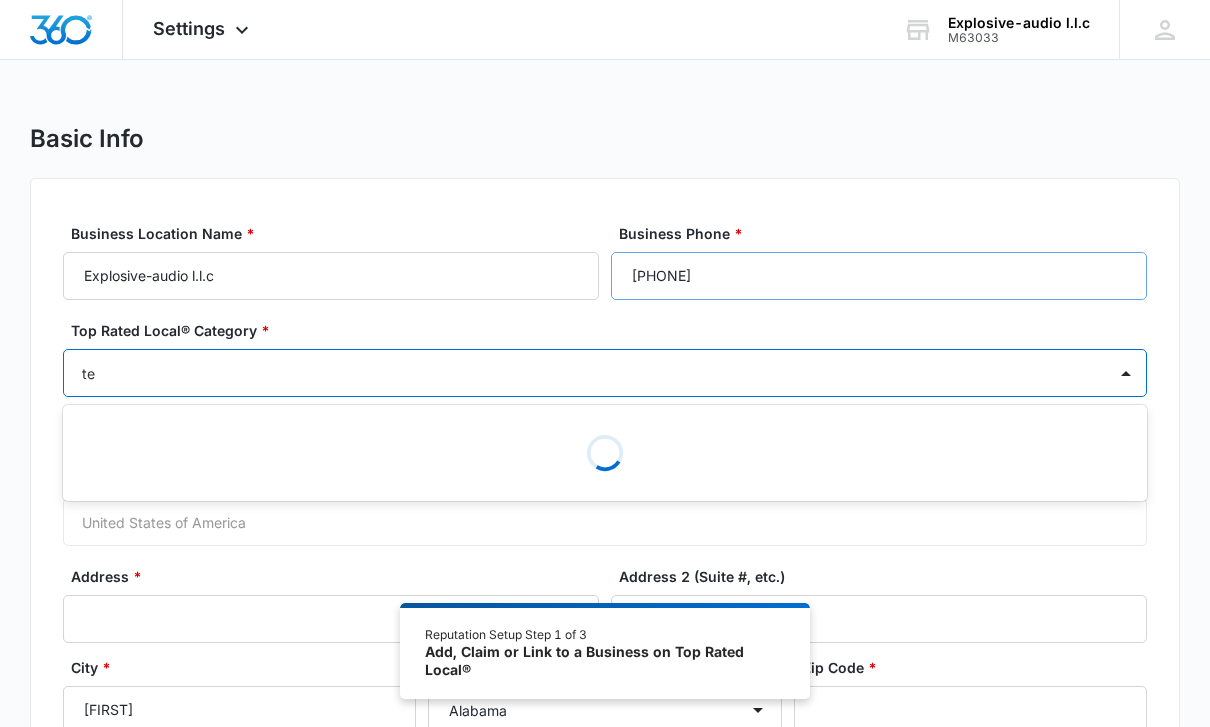 type on "t" 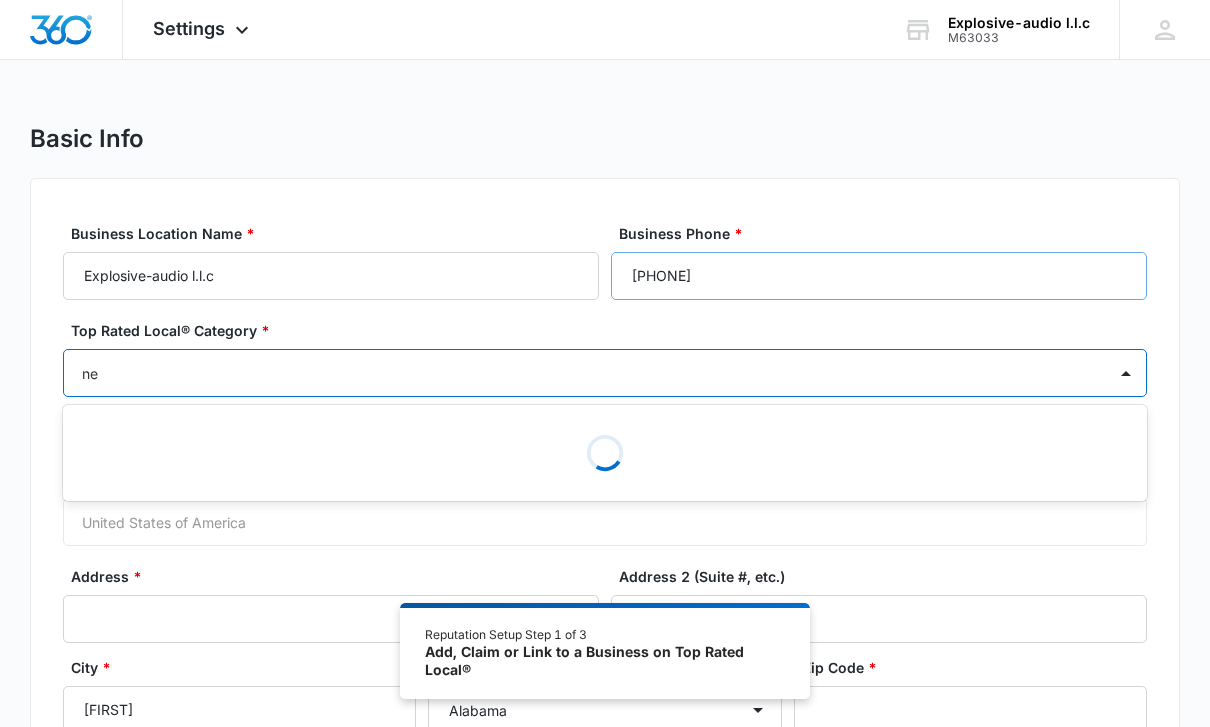 type on "n" 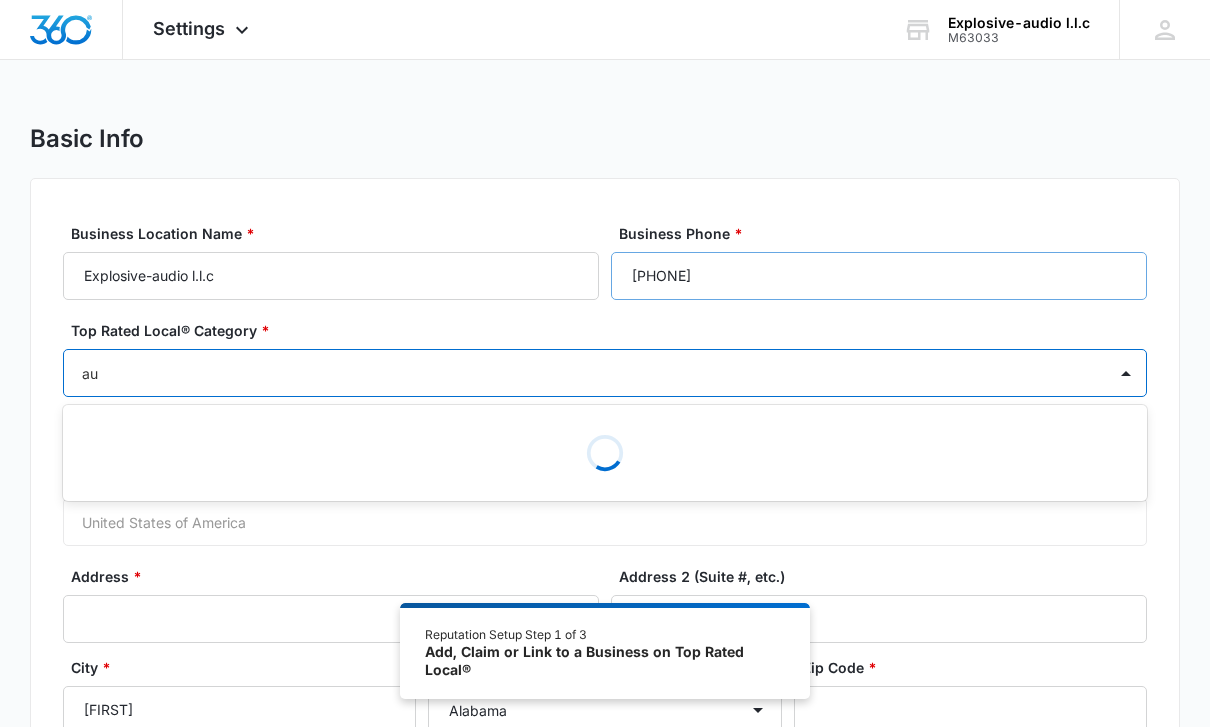 type on "a" 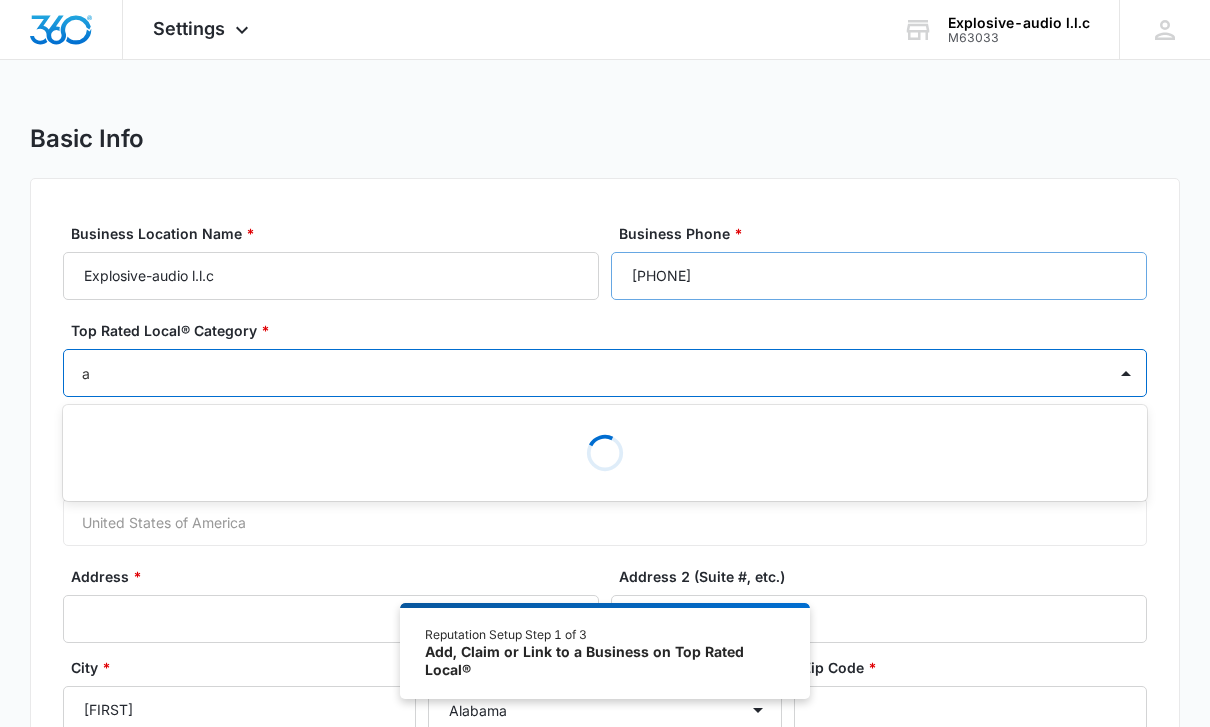 type 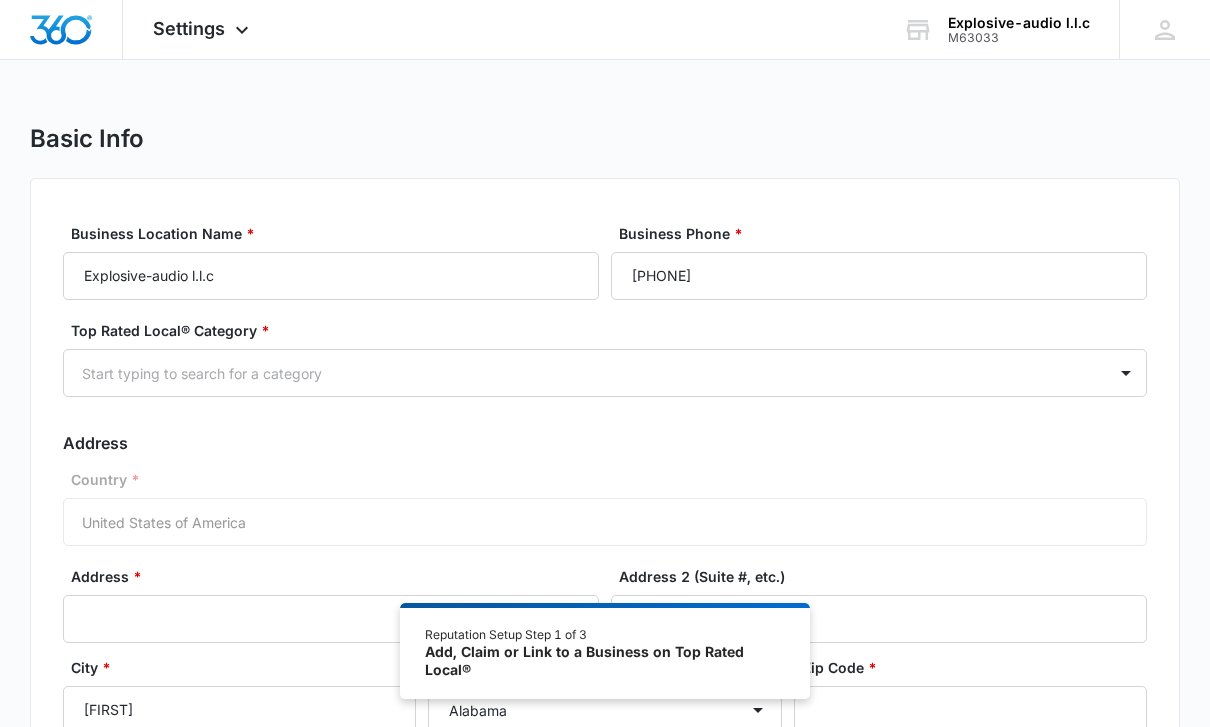 click on "Country * United States of America" at bounding box center [605, 507] 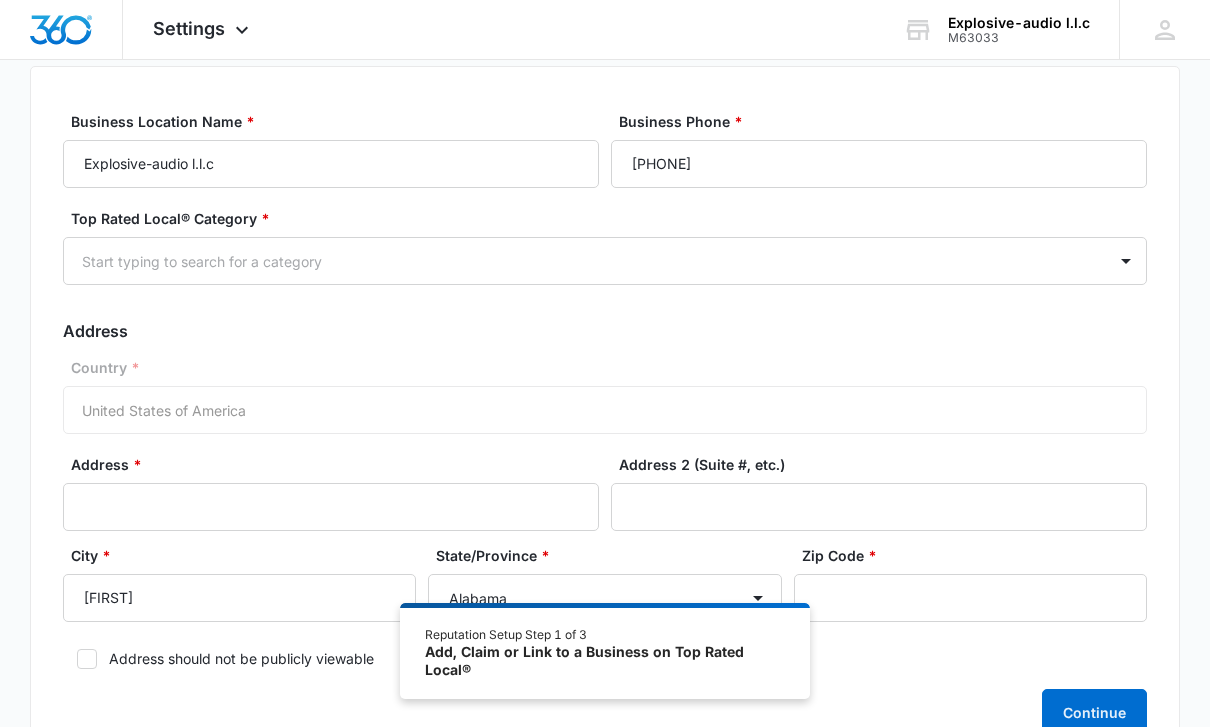 scroll, scrollTop: 117, scrollLeft: 0, axis: vertical 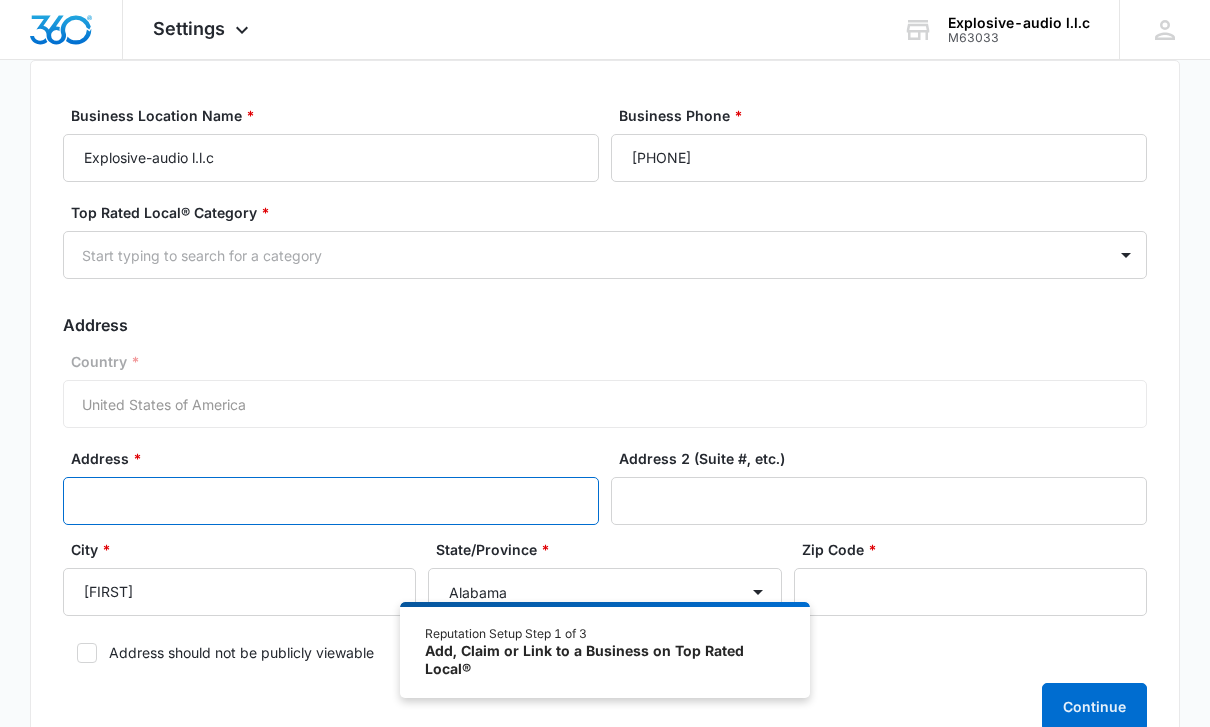click on "Address *" at bounding box center (331, 502) 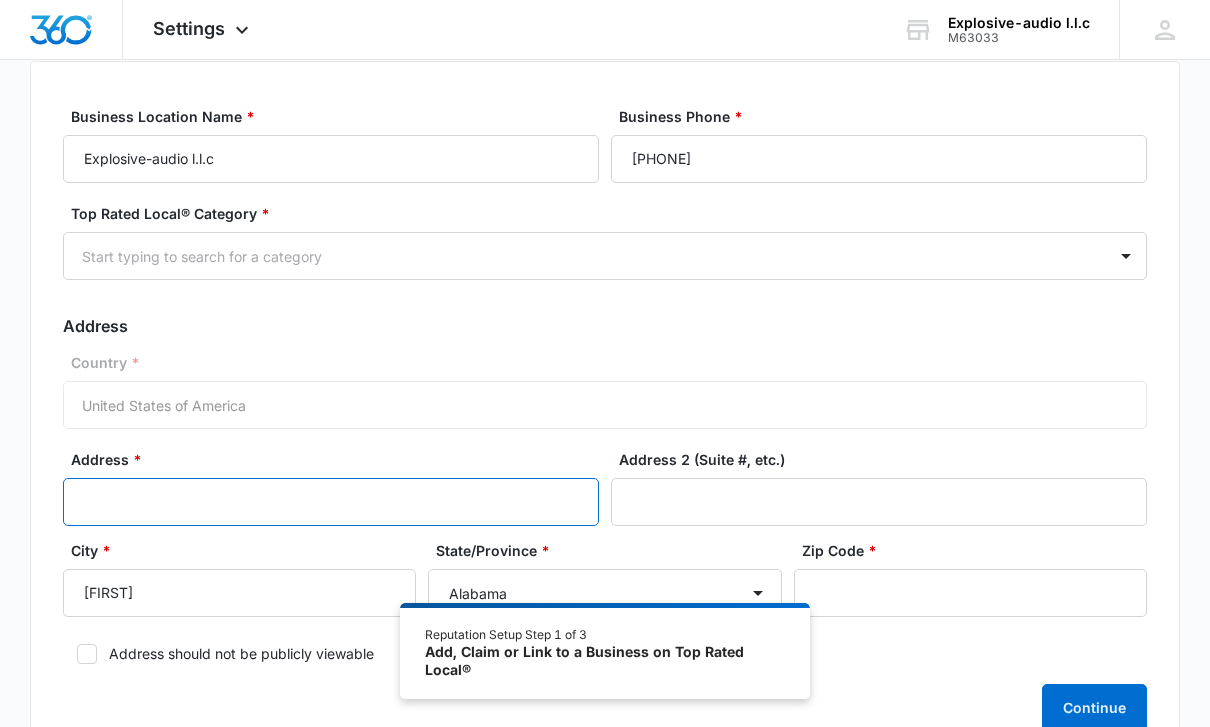 type on "[NUMBER] [STREET]" 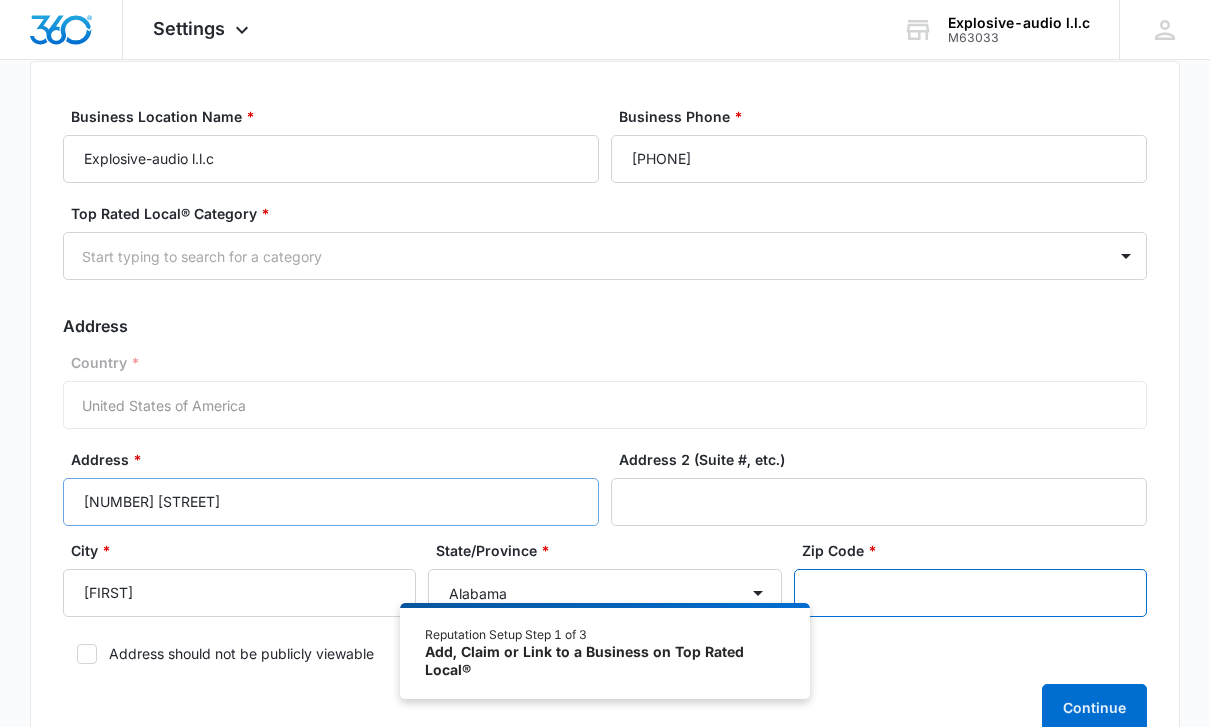 type on "35621" 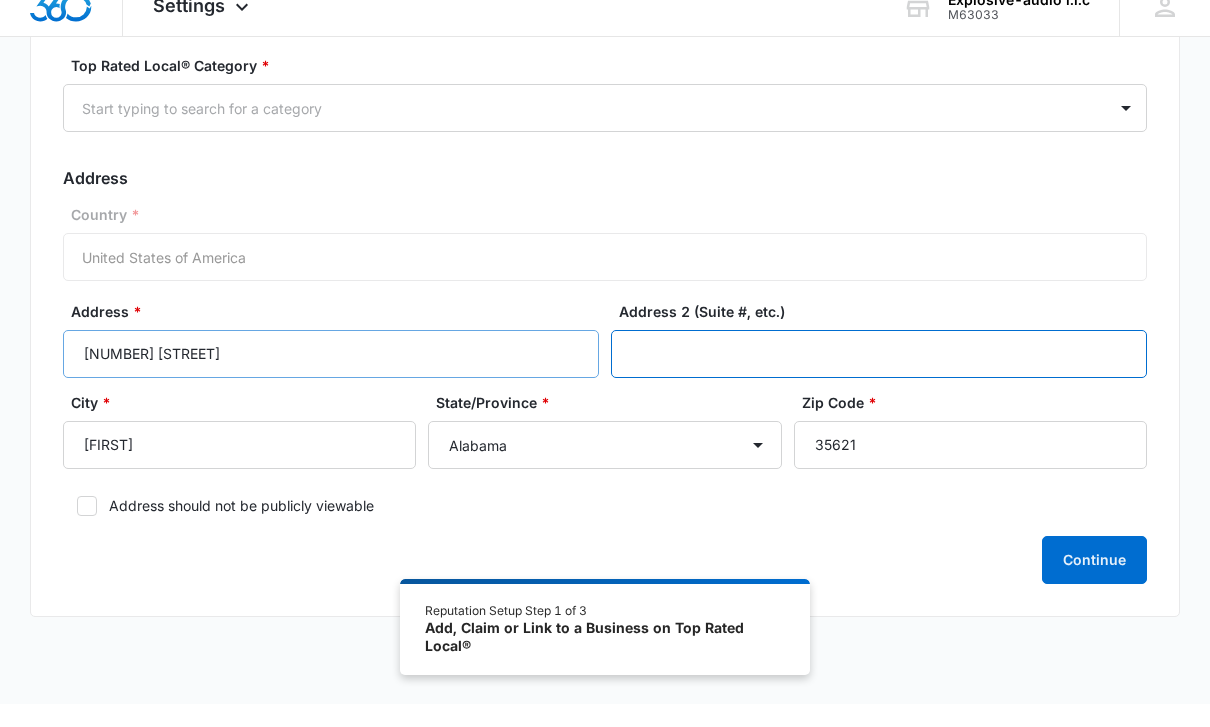 scroll, scrollTop: 281, scrollLeft: 0, axis: vertical 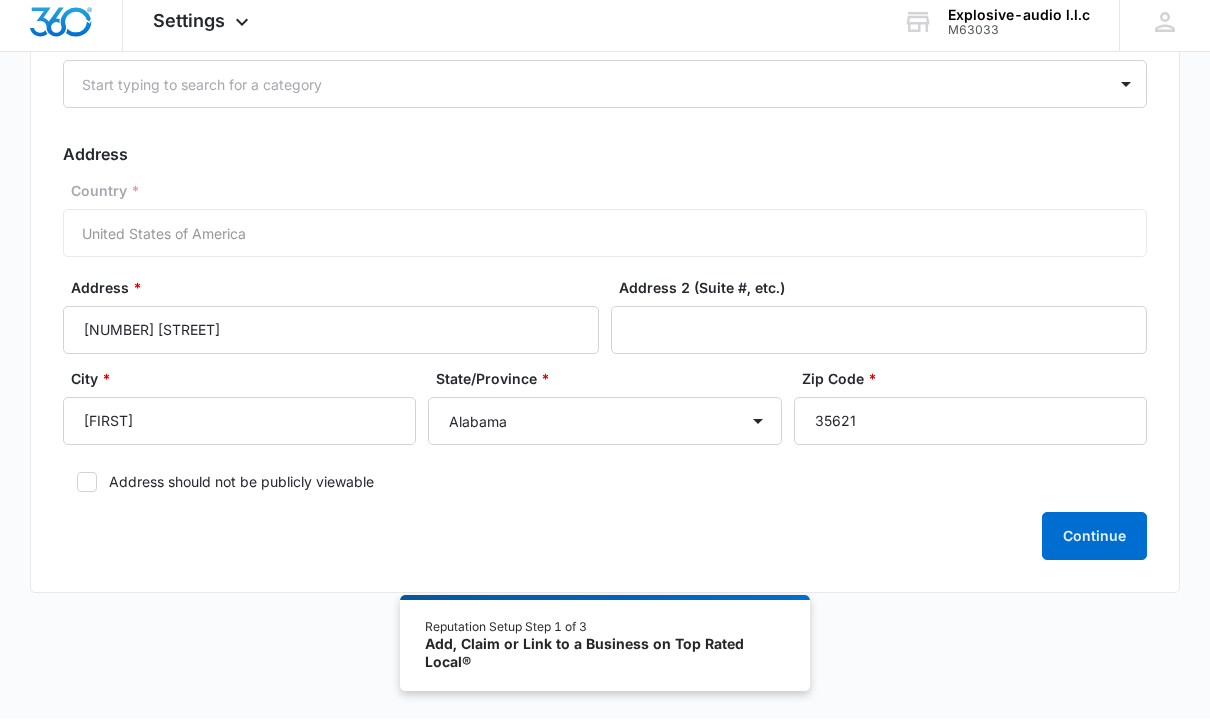 click on "Continue" at bounding box center (605, 544) 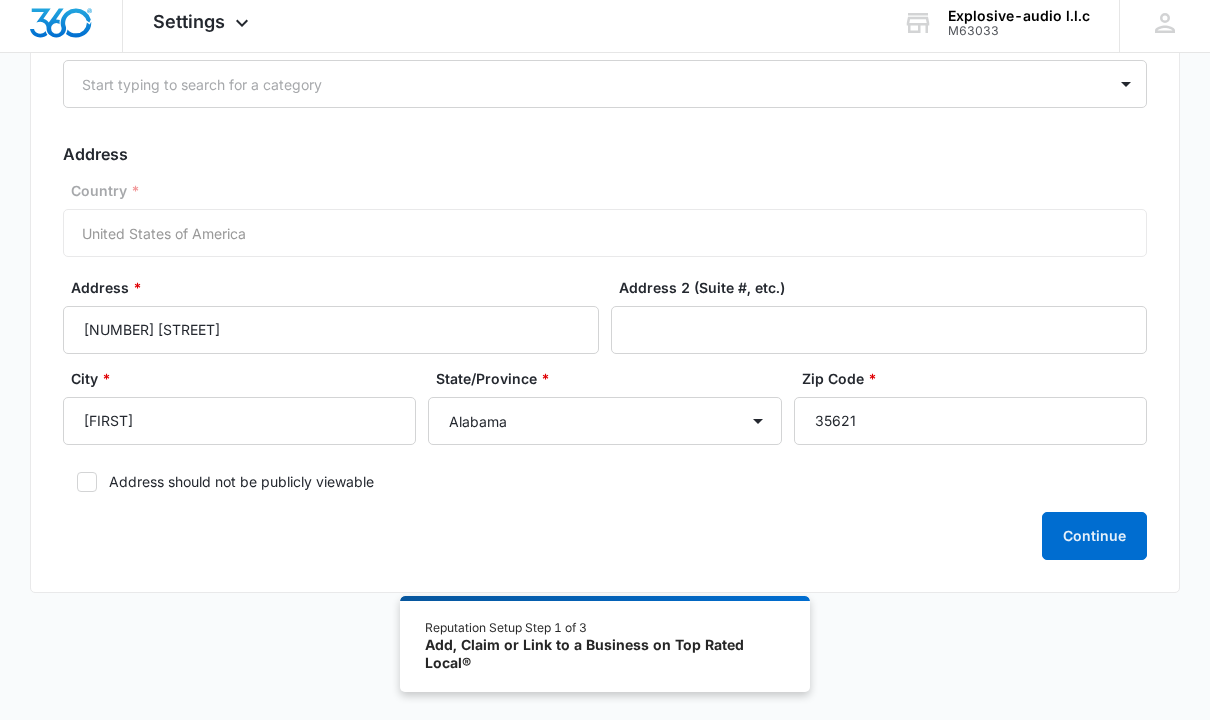click on "Address should not be publicly viewable" at bounding box center (605, 488) 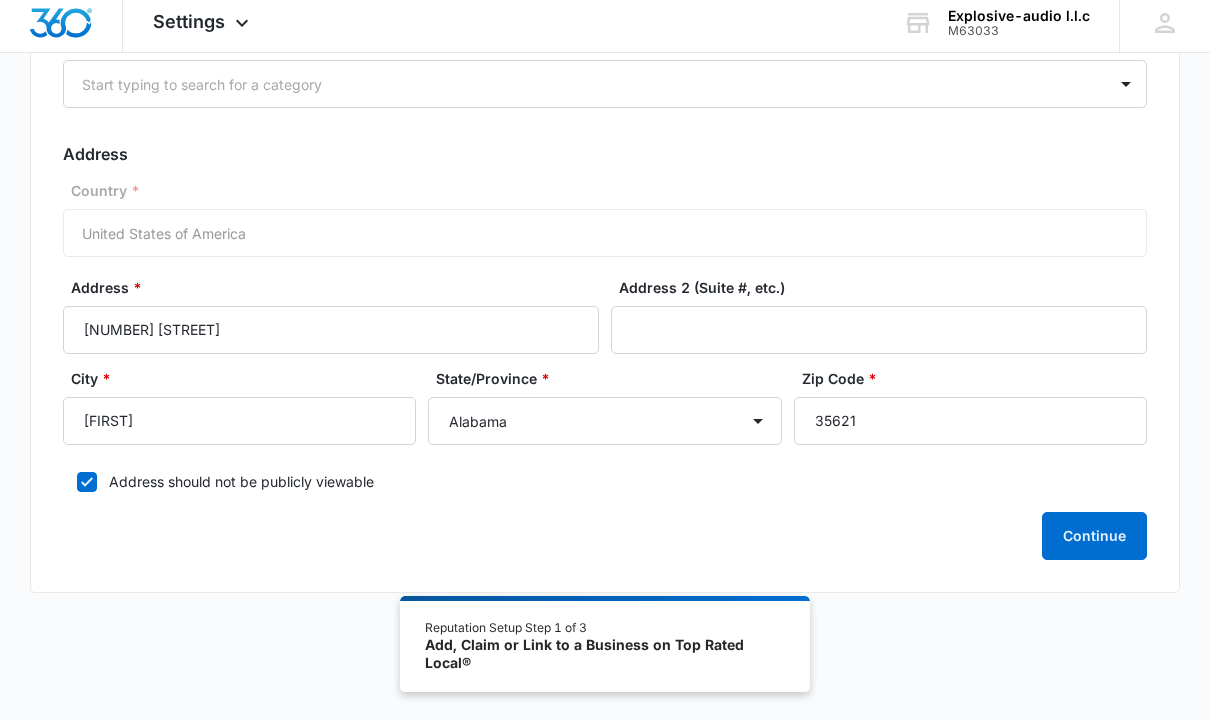 checkbox on "true" 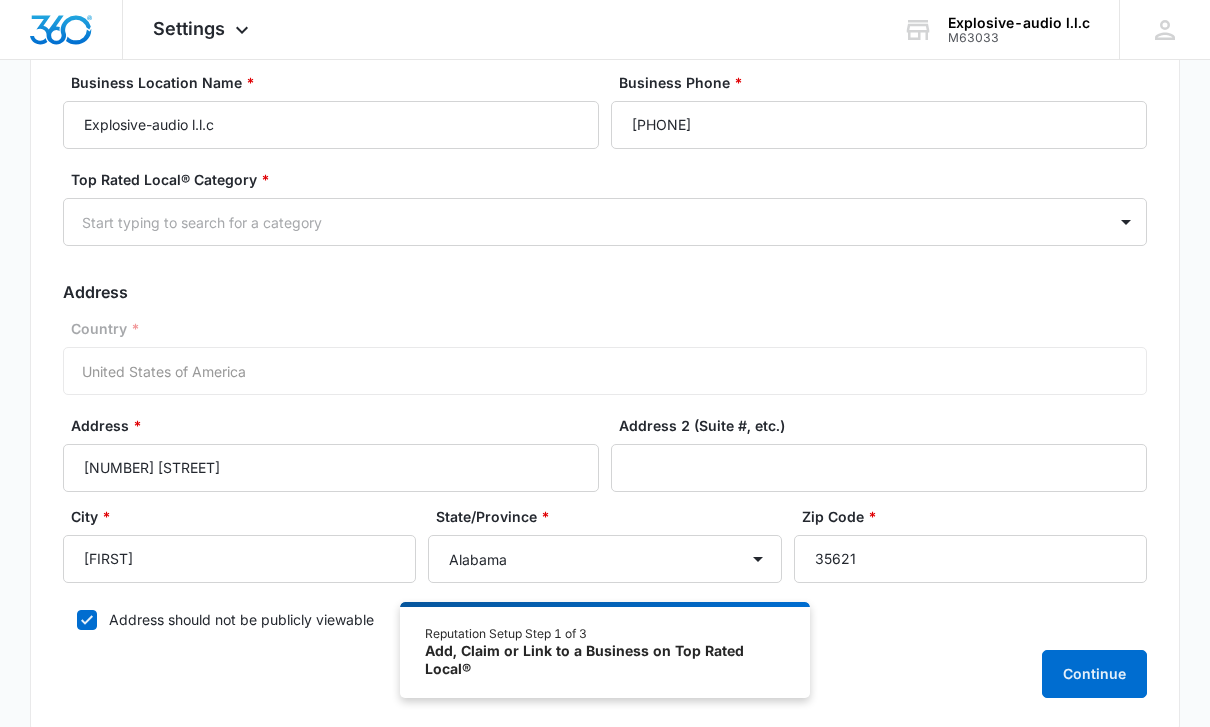 scroll, scrollTop: 128, scrollLeft: 0, axis: vertical 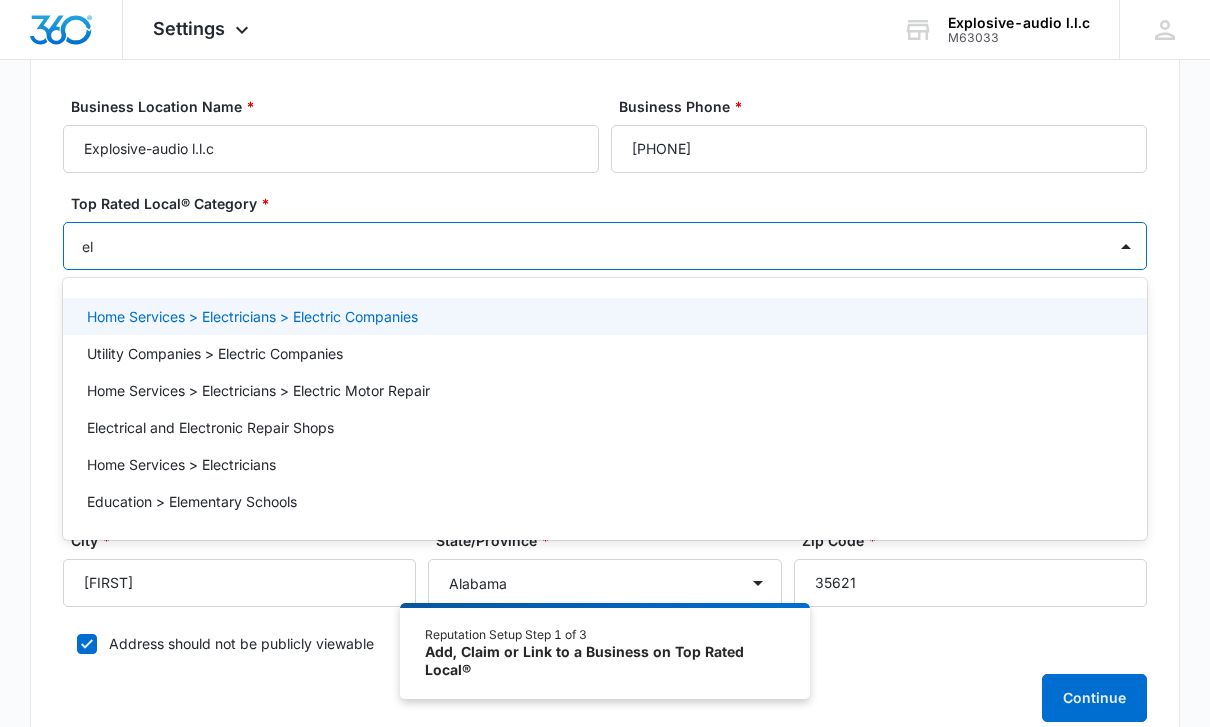 type on "e" 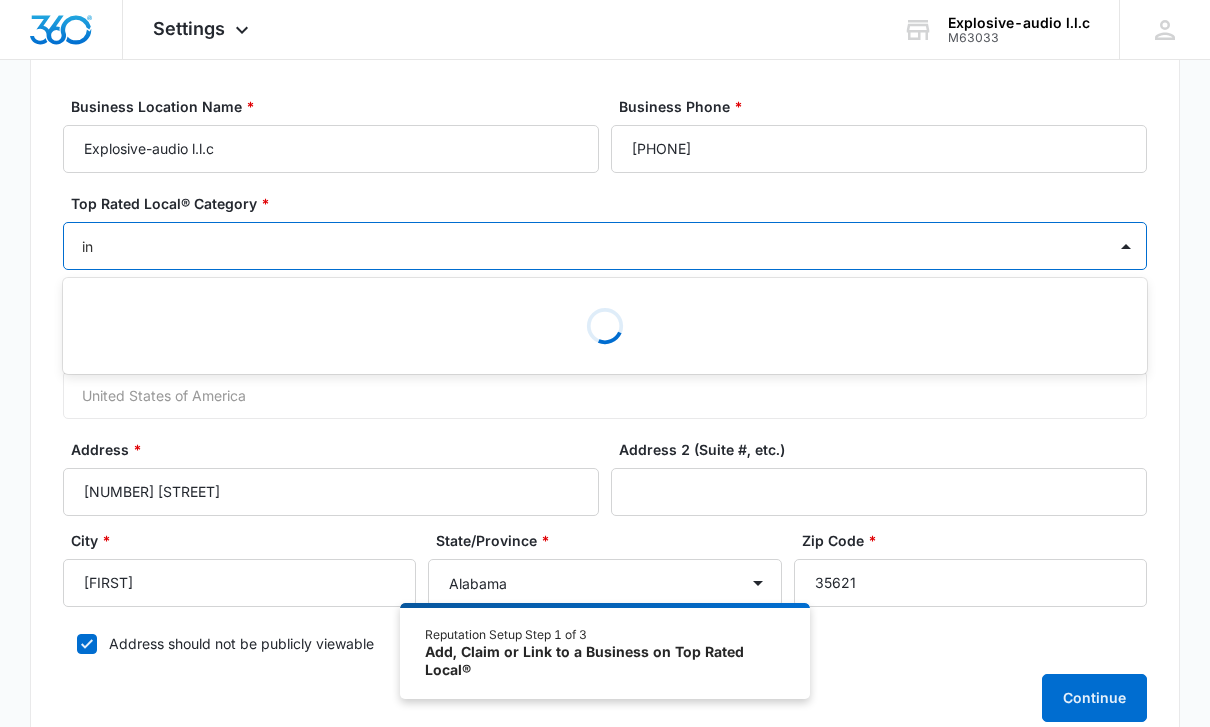 type on "i" 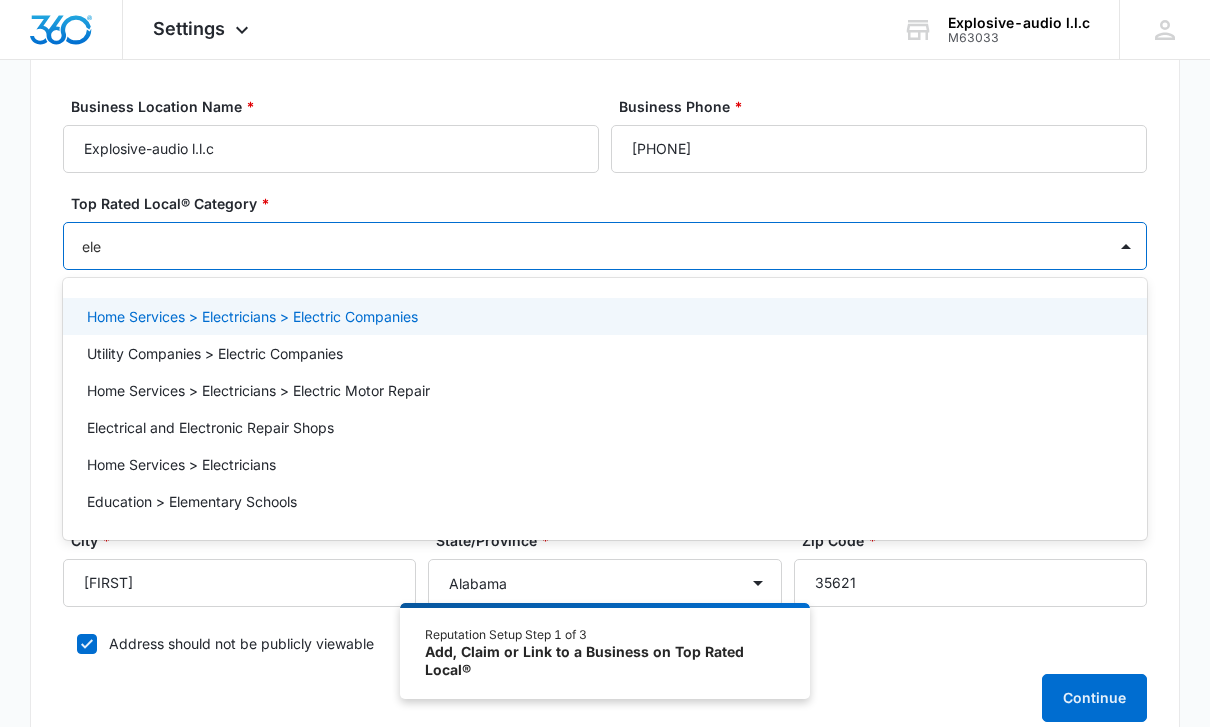click on "Home Services > Electricians" at bounding box center [181, 464] 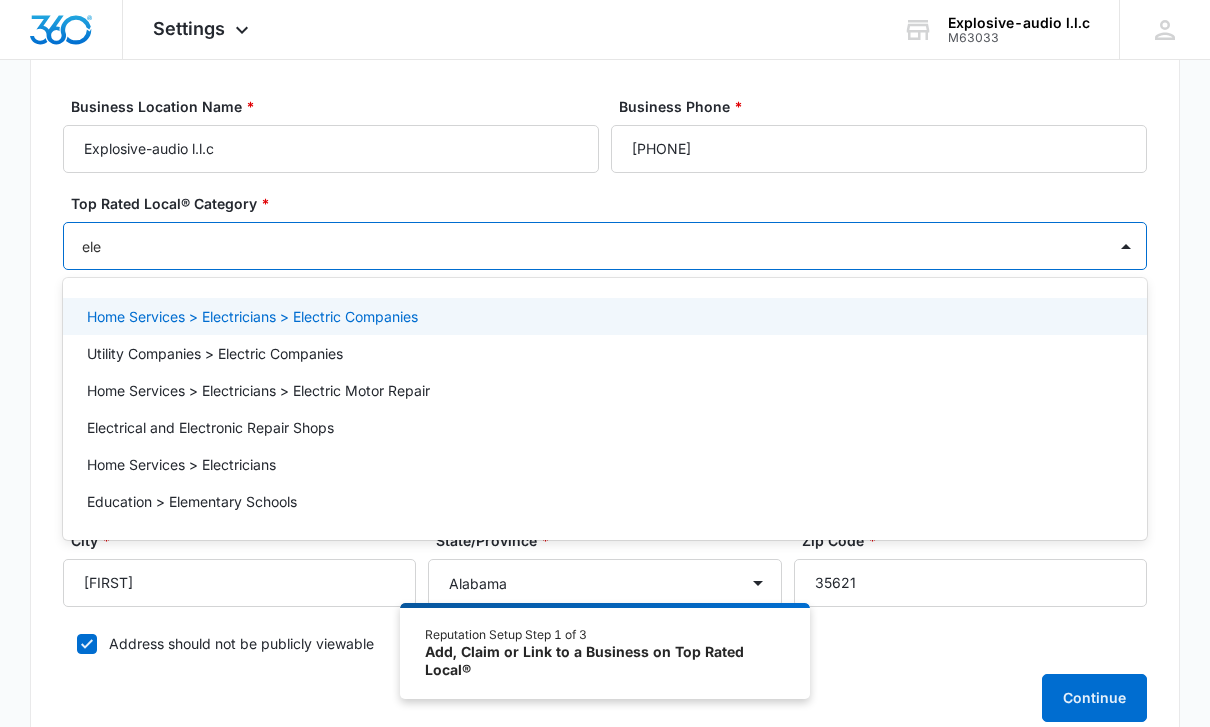 type 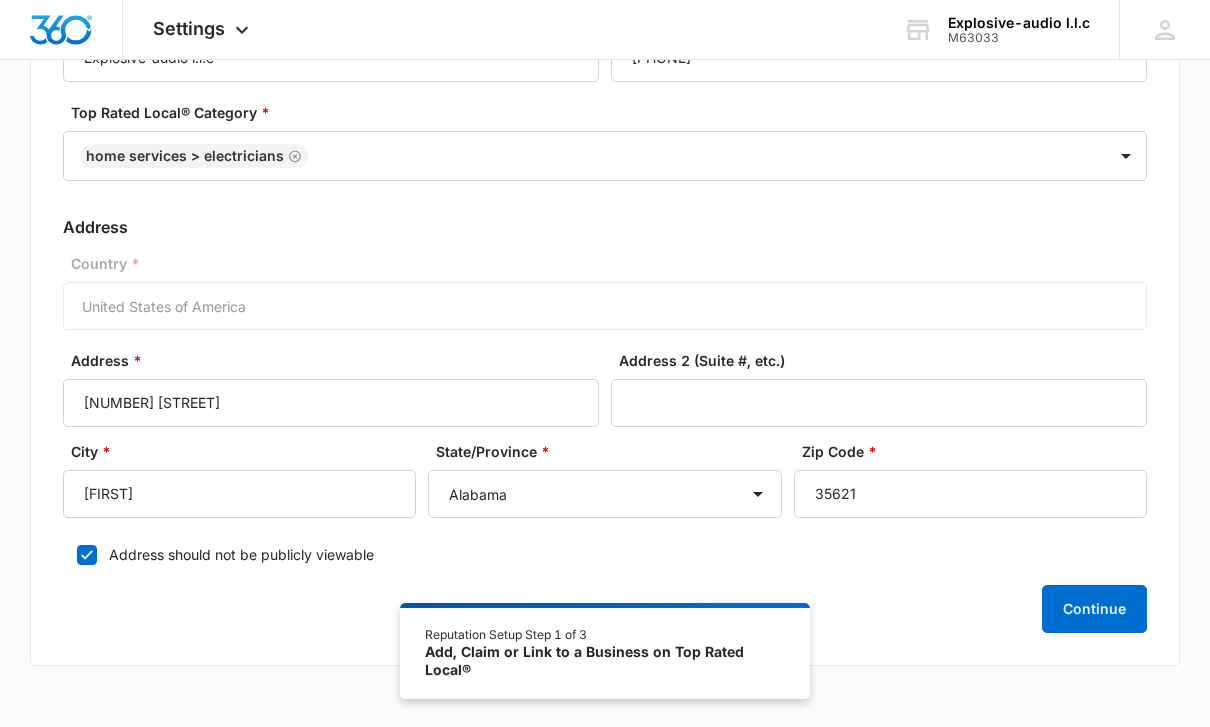 scroll, scrollTop: 219, scrollLeft: 0, axis: vertical 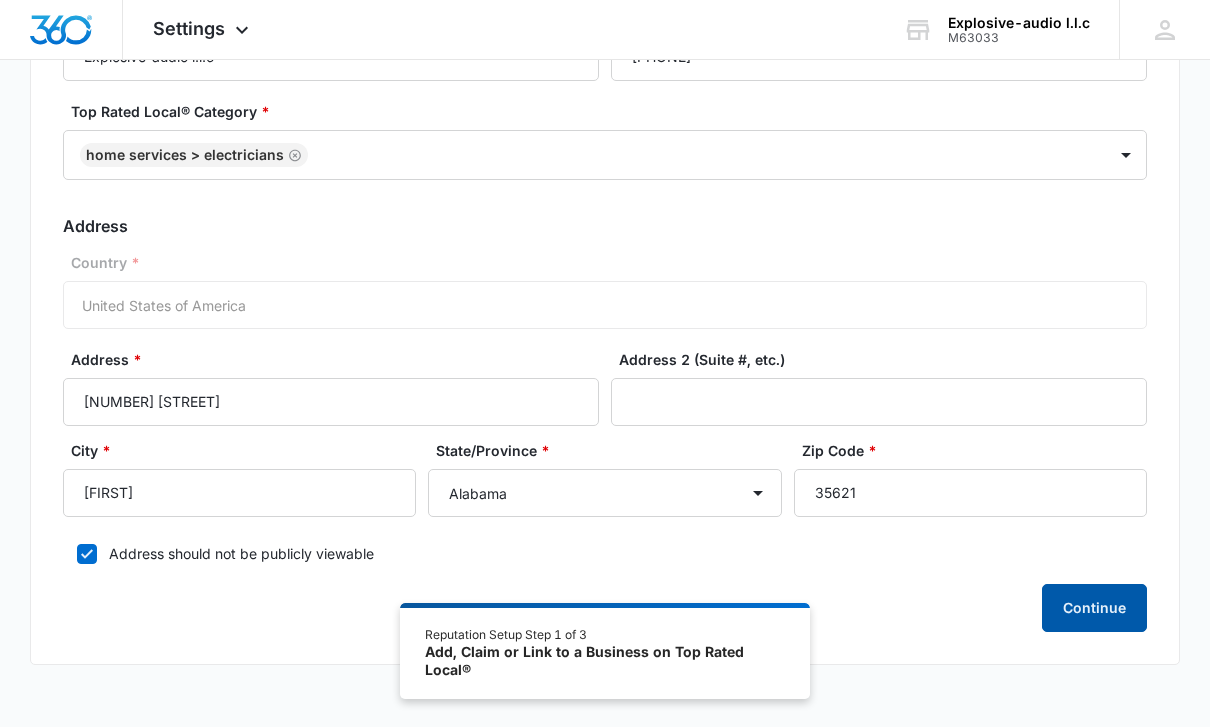 click on "Continue" at bounding box center (1094, 608) 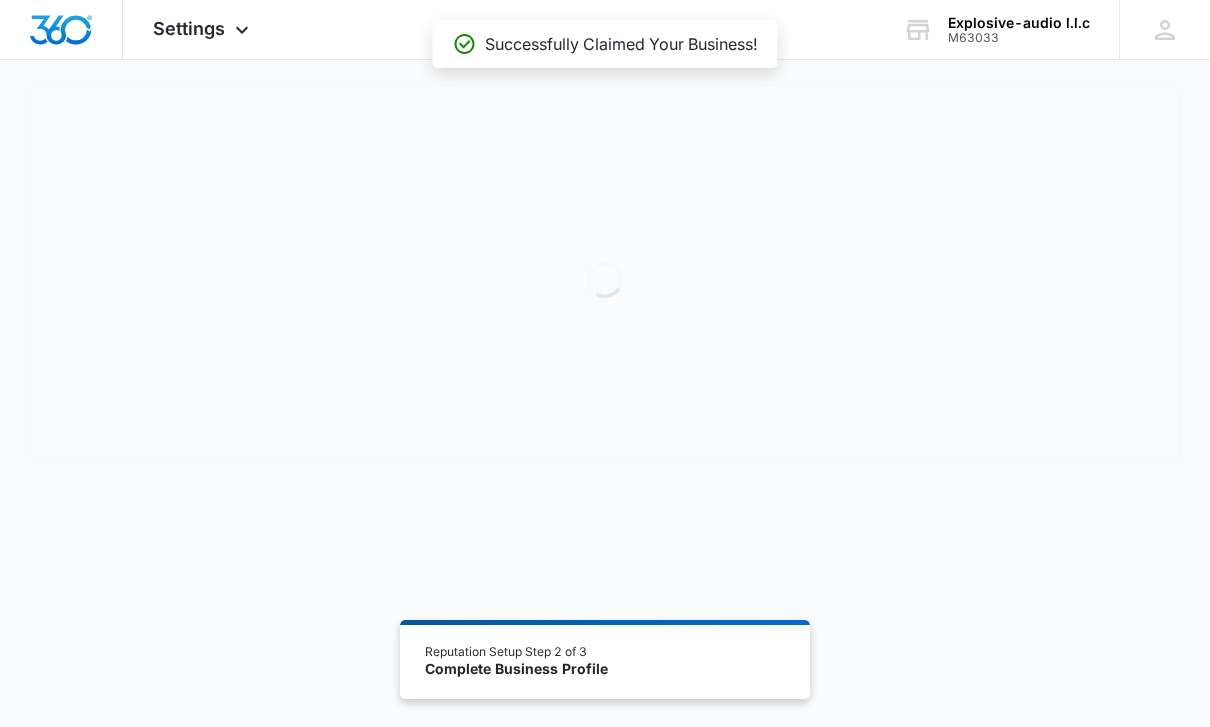 scroll, scrollTop: 0, scrollLeft: 0, axis: both 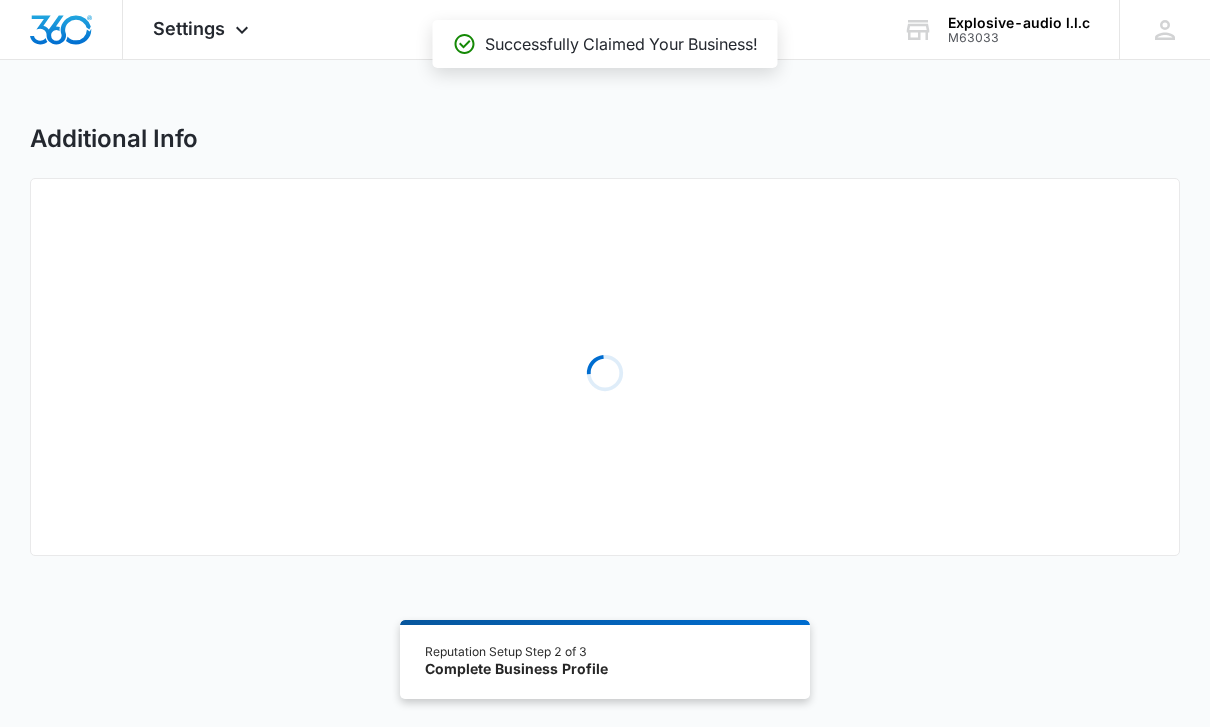 select on "2022" 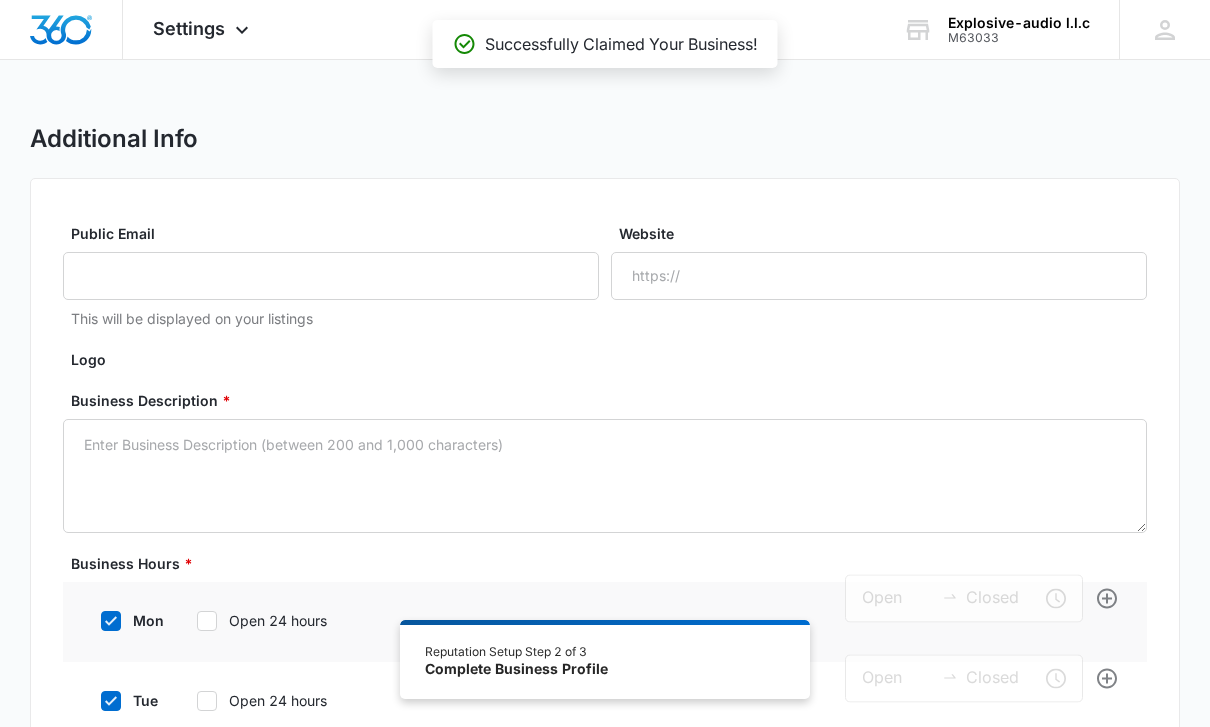 type on "9:00 am" 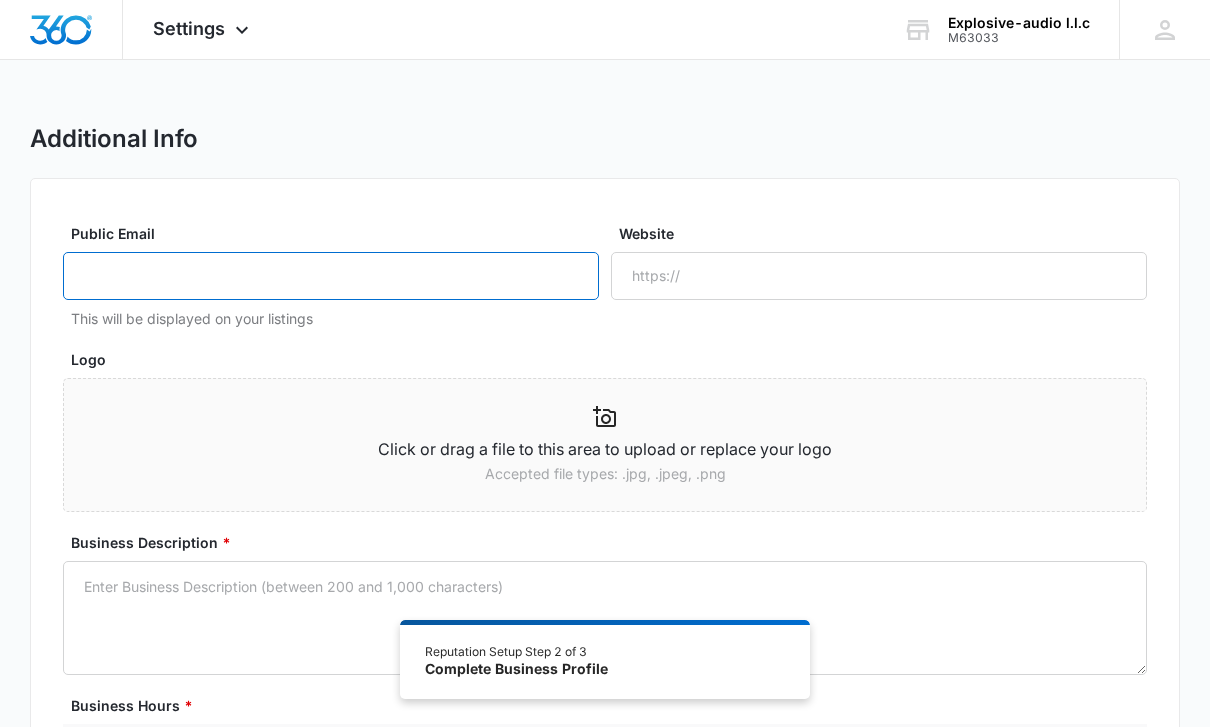 click on "Public Email" at bounding box center [331, 276] 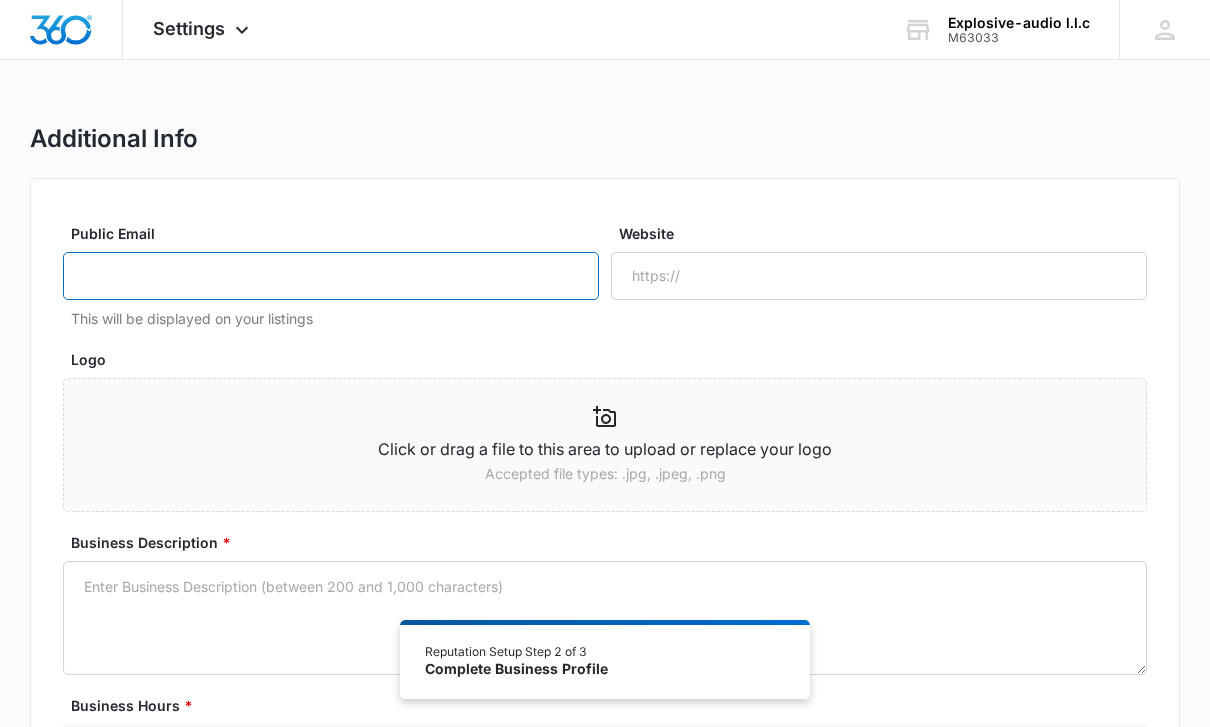 type on "[EMAIL]" 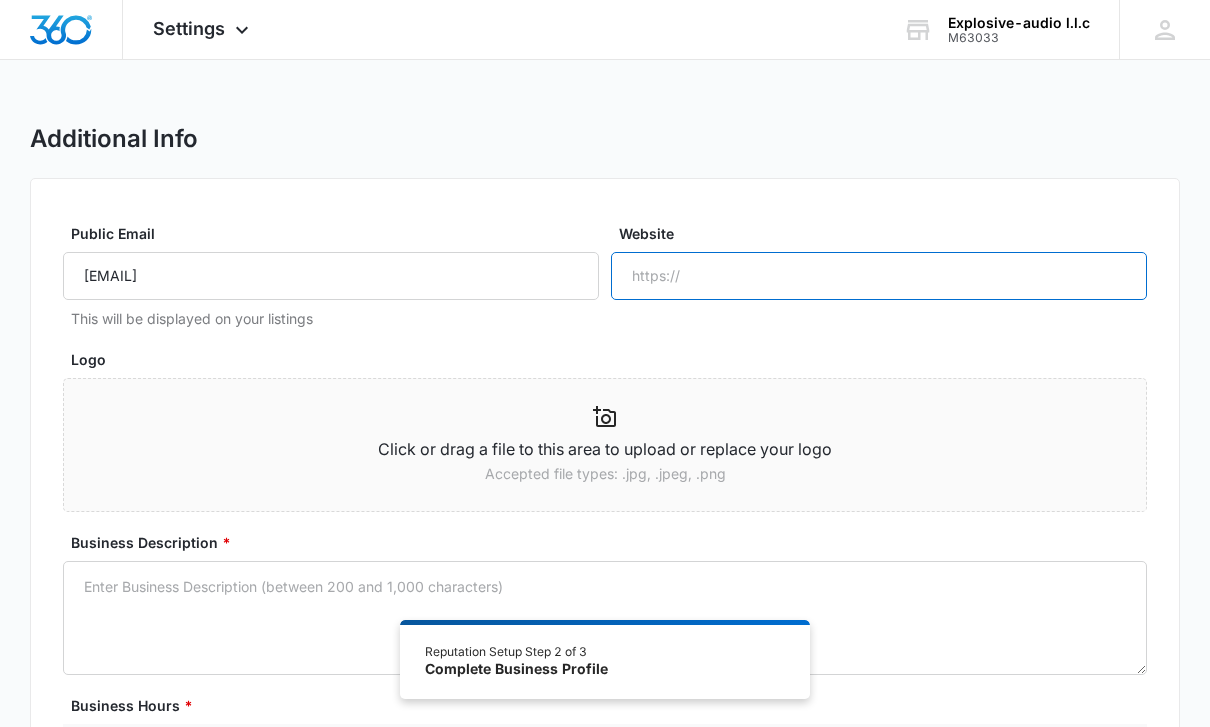 click on "Website" at bounding box center (879, 276) 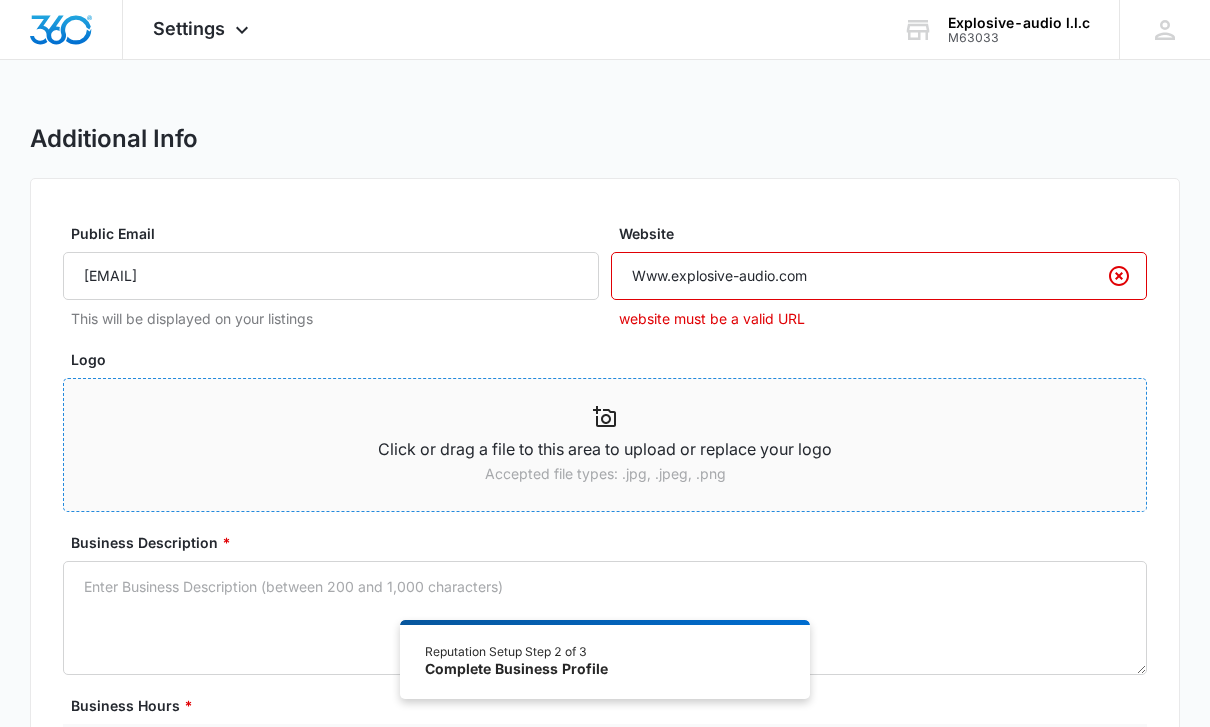 click at bounding box center (605, 417) 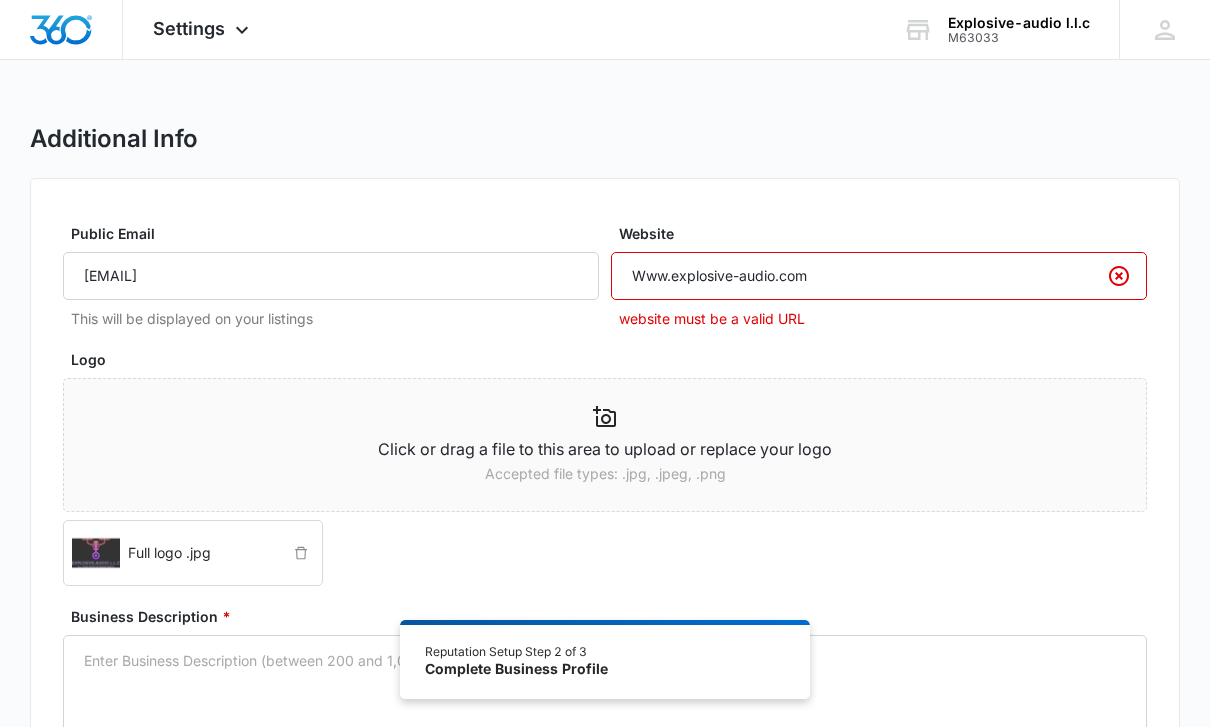 click on "Www.explosive-audio.com" at bounding box center [879, 276] 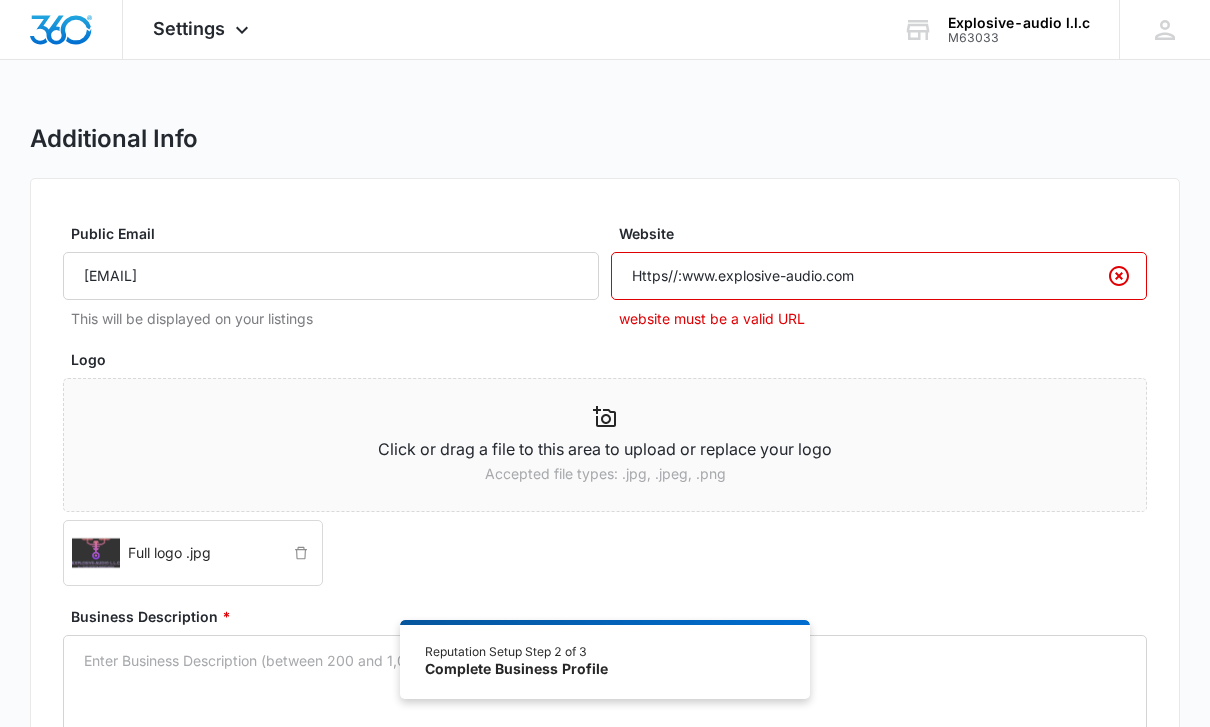 click on "Public Email [EMAIL] This will be displayed on your listings Website Https//:[DOMAIN] website must be a valid URL Logo Click or drag a file to this area to upload or replace your logo Accepted file types: .jpg, .jpeg, .png Full logo .jpg Business Description * Business Hours * mon Open 24 hours 9:00 am 5:00 pm tue Open 24 hours 9:00 am 5:00 pm wed Open 24 hours 9:00 am 5:00 pm thu Open 24 hours 9:00 am 5:00 pm fri Open 24 hours 9:00 am 5:00 pm sat Open 24 hours 9:00 am 5:00 pm sun Open 24 hours 9:00 am 5:00 pm Location Closed Service Areas Add Another City Specialities Add Another Specialty Custom CTA Button URL Add a custom URL to your Top Rated Local® profile page, such as your web store. Custom CTA Button Text Enter the label to be shown on your call-to-action button, character limit 12. Year Established Select One 2025 2024 2023 2022 2021 2020 2019 2018 2017 2016 2015 2014 2013 2012 2011 2010 2009 2008 2007 2006 2005 2004 2003 2002 2001 2000 1999 1998 1997 1996 1995" at bounding box center [605, 1157] 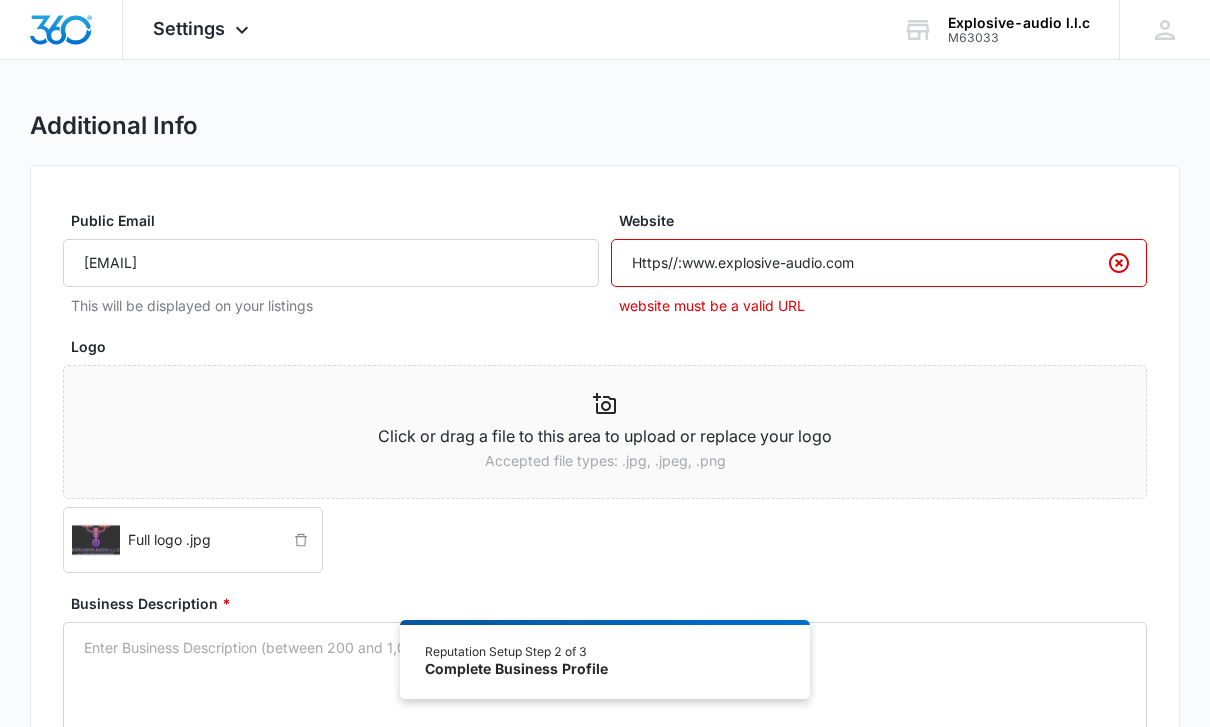 scroll, scrollTop: 37, scrollLeft: 0, axis: vertical 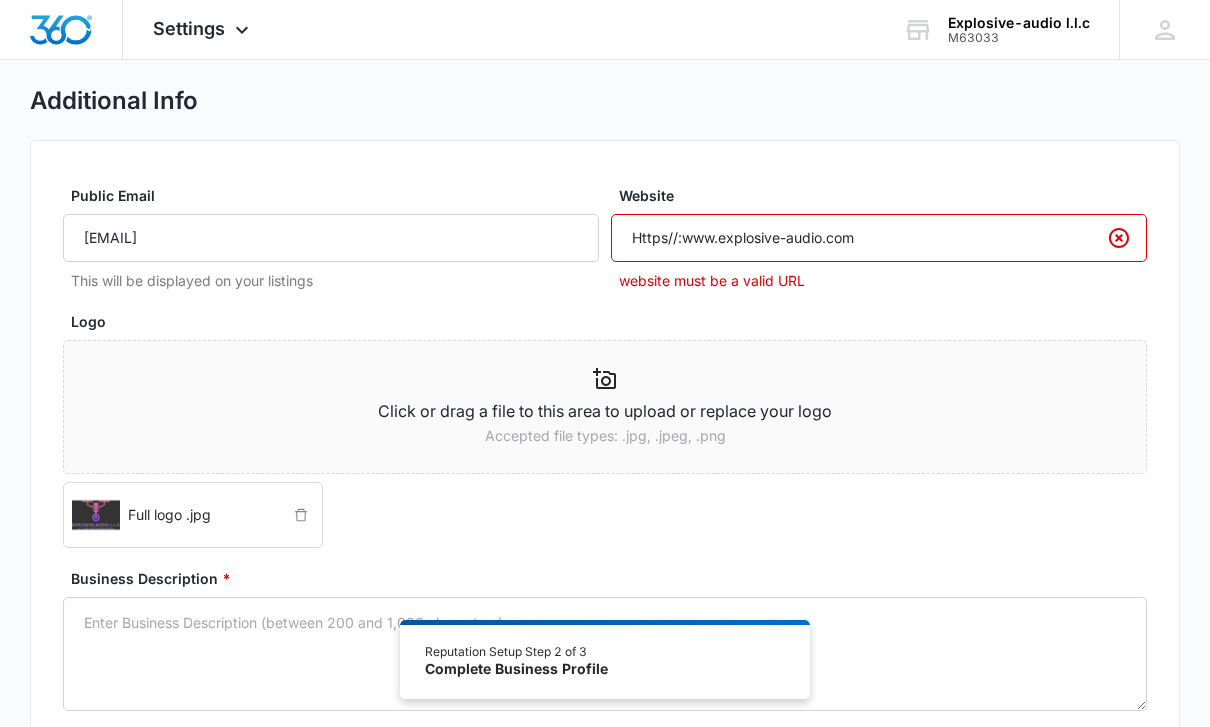 click on "Https//:www.explosive-audio.com" at bounding box center [879, 239] 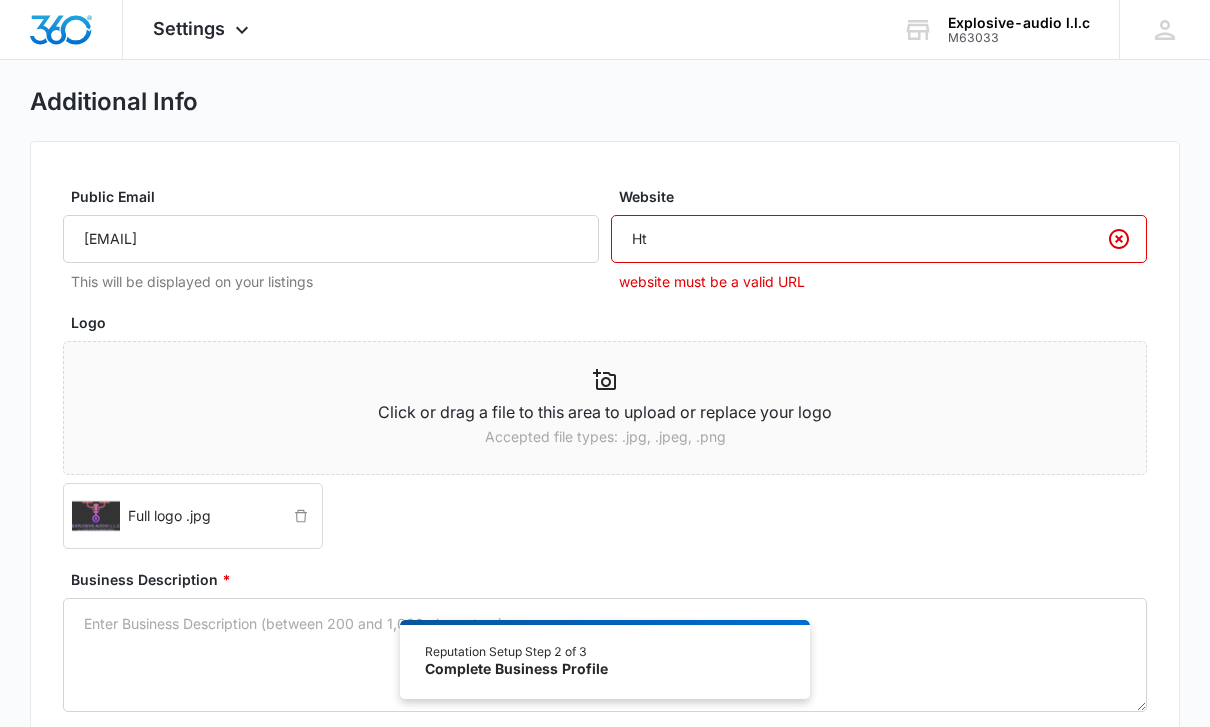 type on "H" 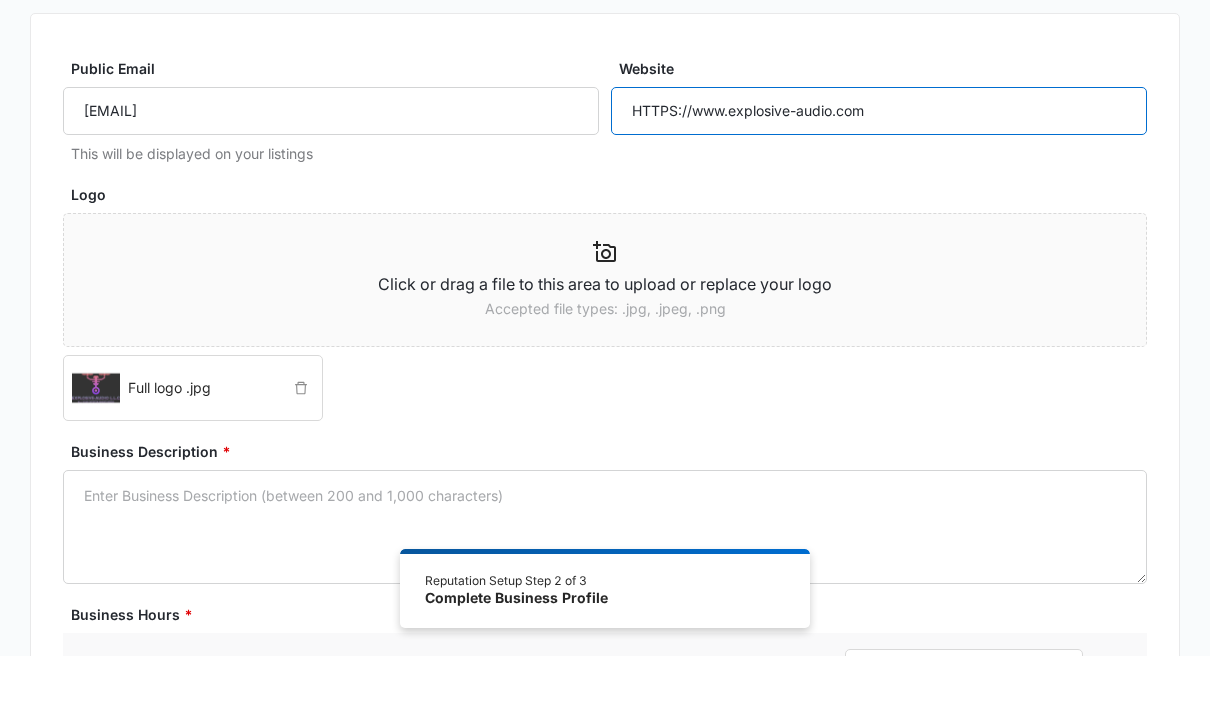 scroll, scrollTop: 154, scrollLeft: 0, axis: vertical 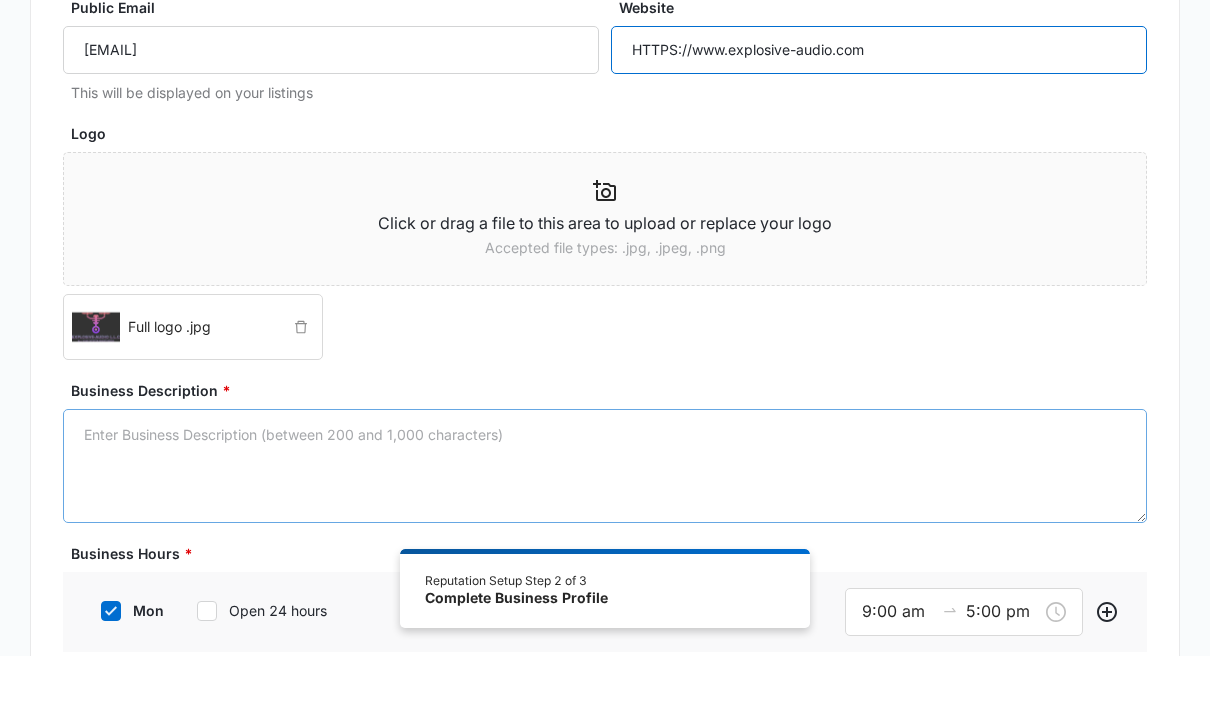 type on "HTTPS://www.explosive-audio.com" 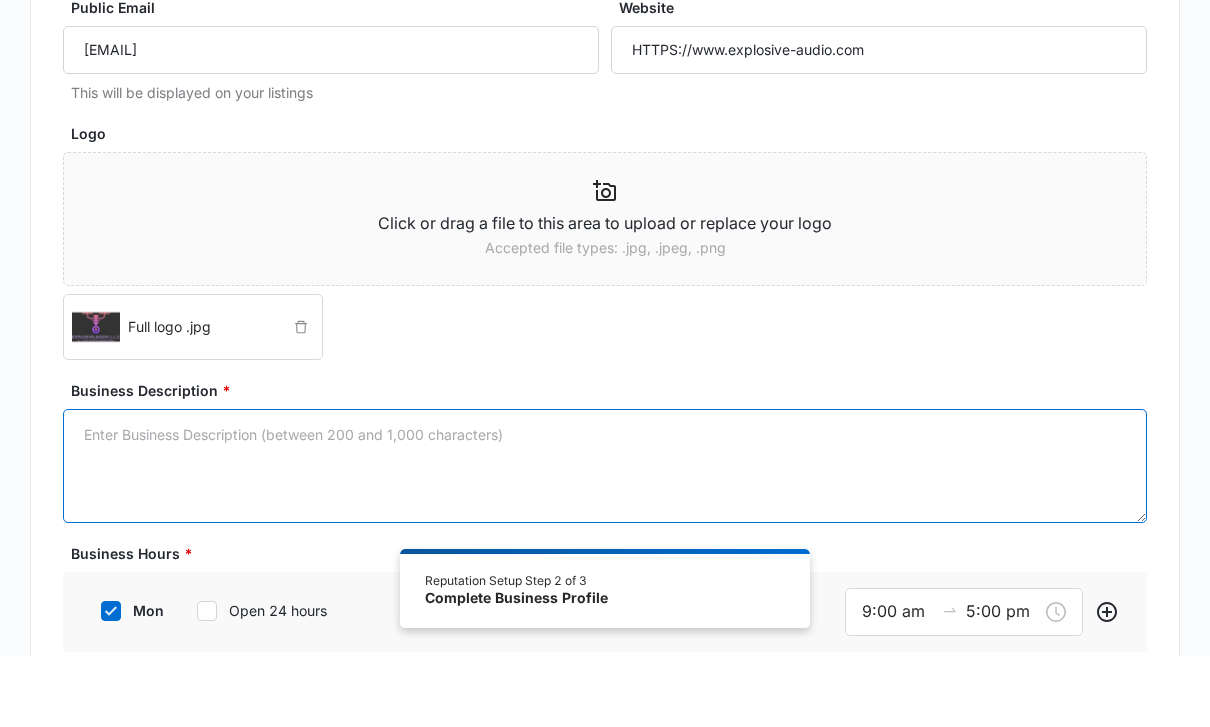 click on "Business Description *" at bounding box center [605, 538] 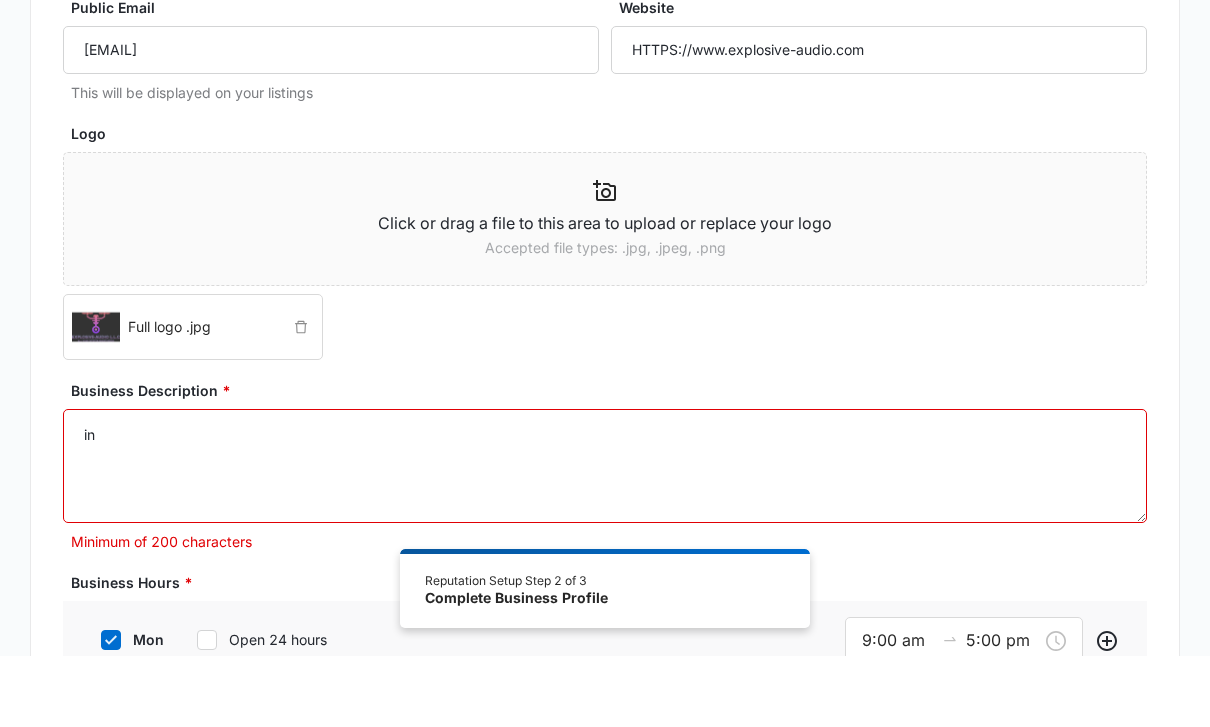 type on "i" 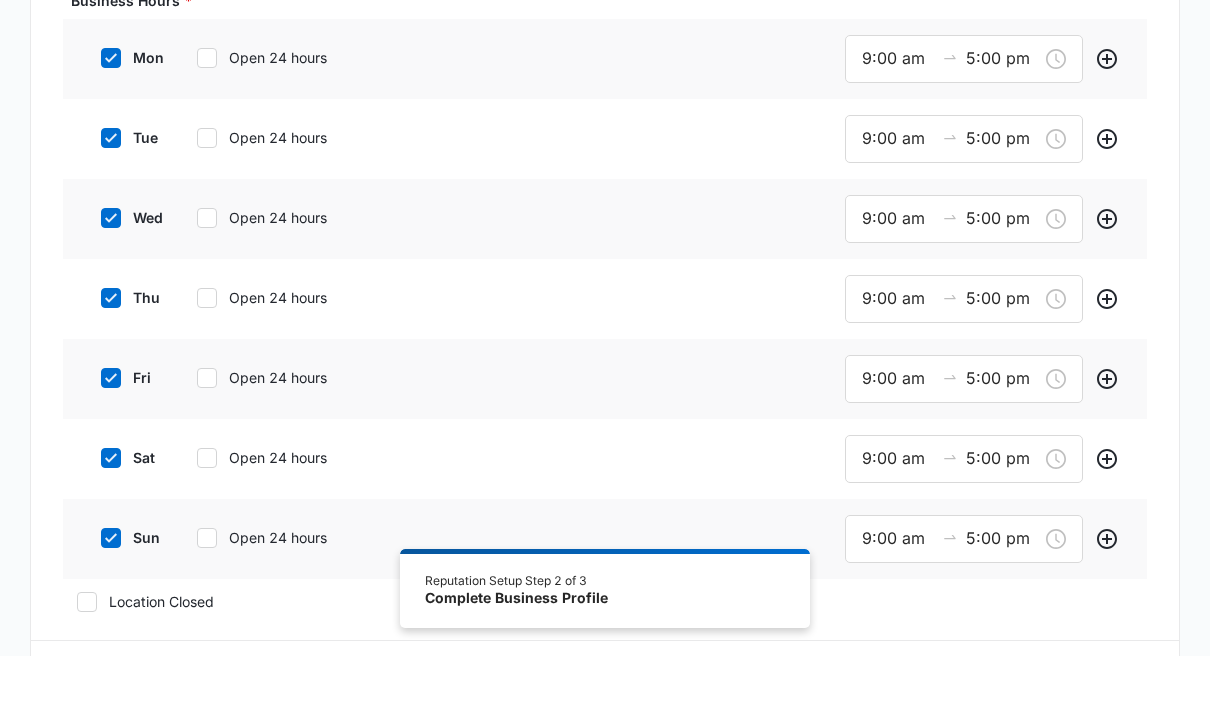 scroll, scrollTop: 745, scrollLeft: 0, axis: vertical 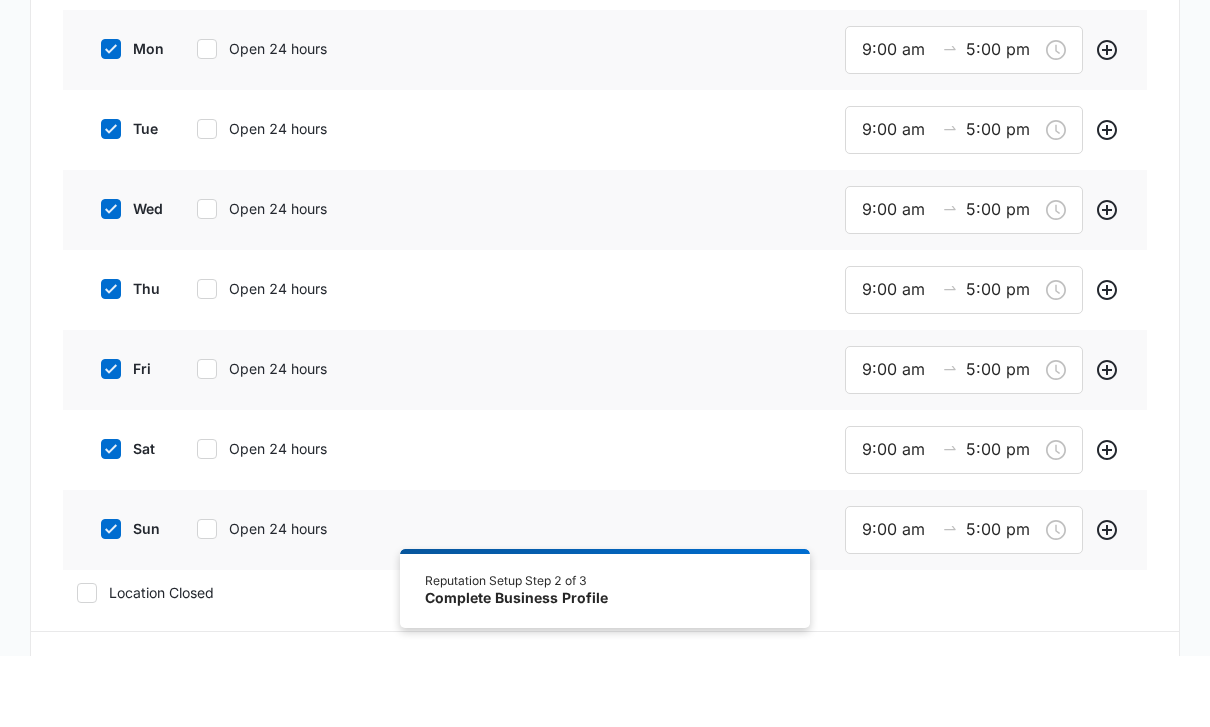 type on "Networking infrastructure, audio systems commercial and residential" 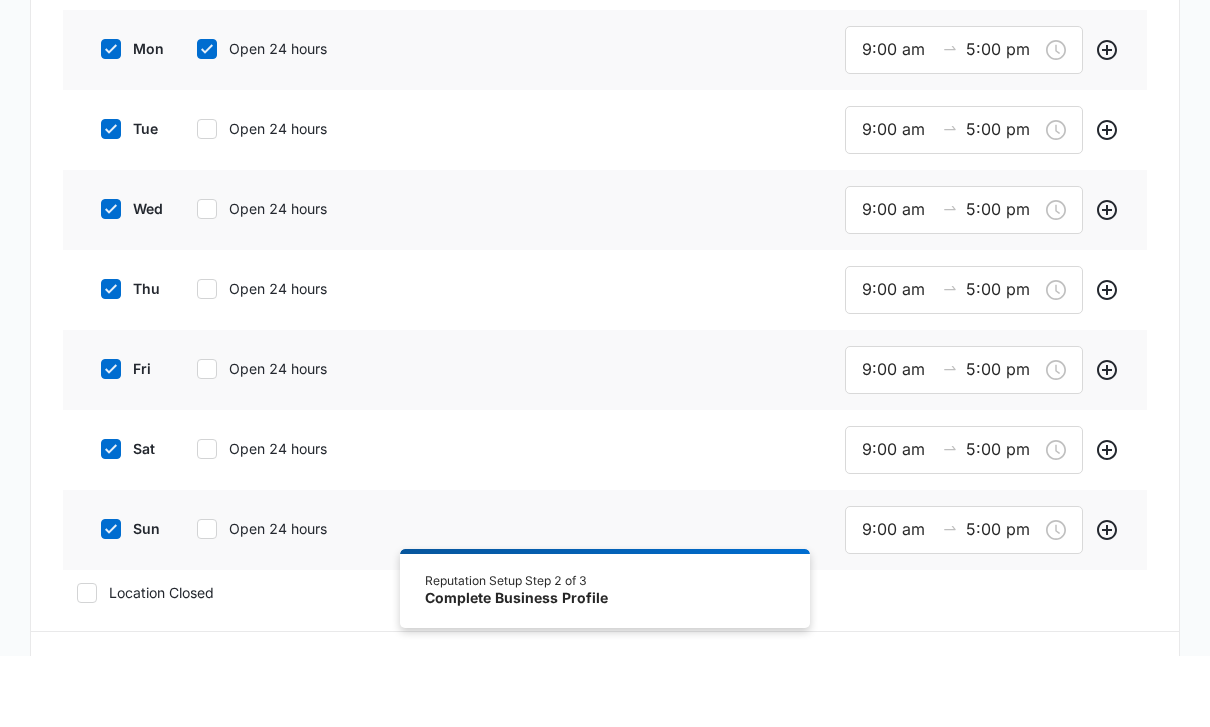 checkbox on "true" 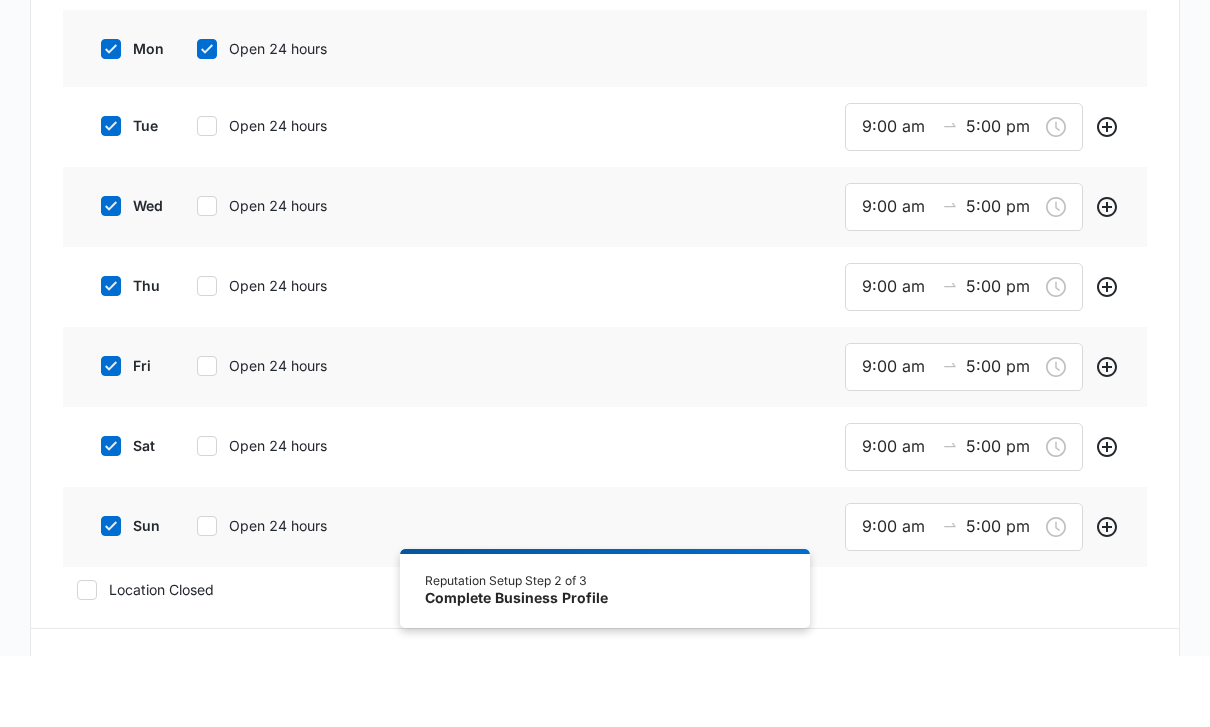 click on "Open 24 hours" at bounding box center [278, 197] 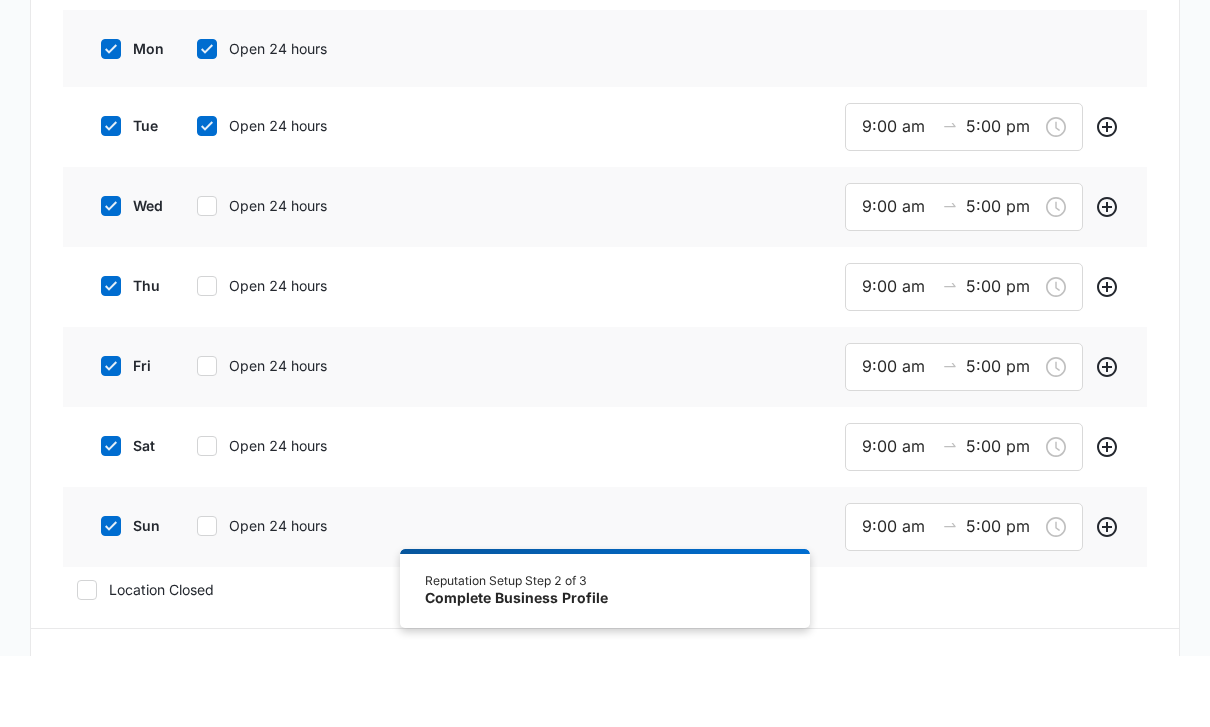 checkbox on "true" 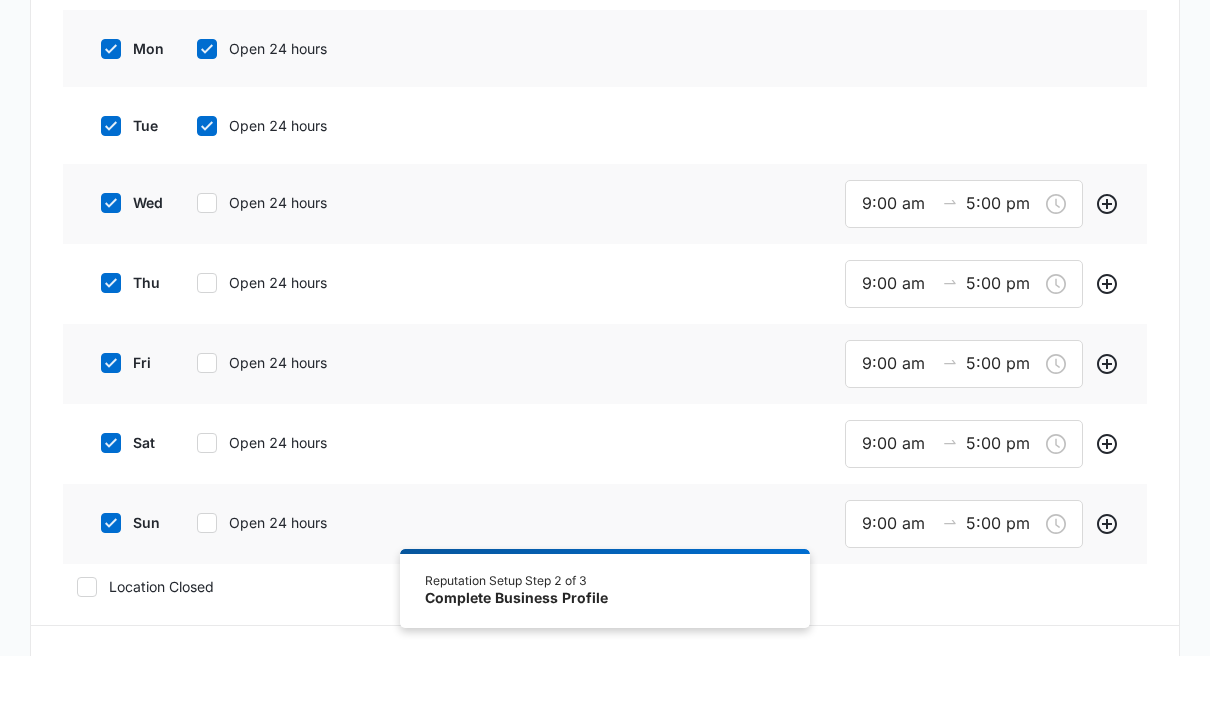 scroll, scrollTop: 817, scrollLeft: 0, axis: vertical 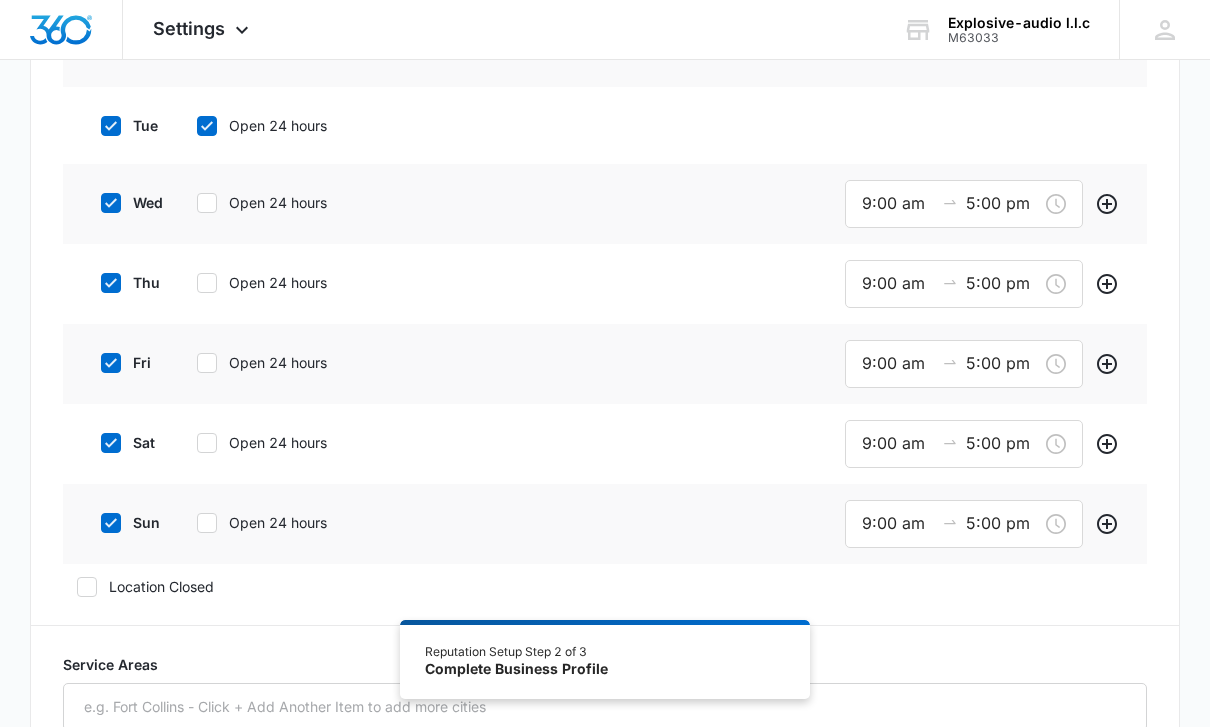 click on "Open 24 hours" at bounding box center (278, 202) 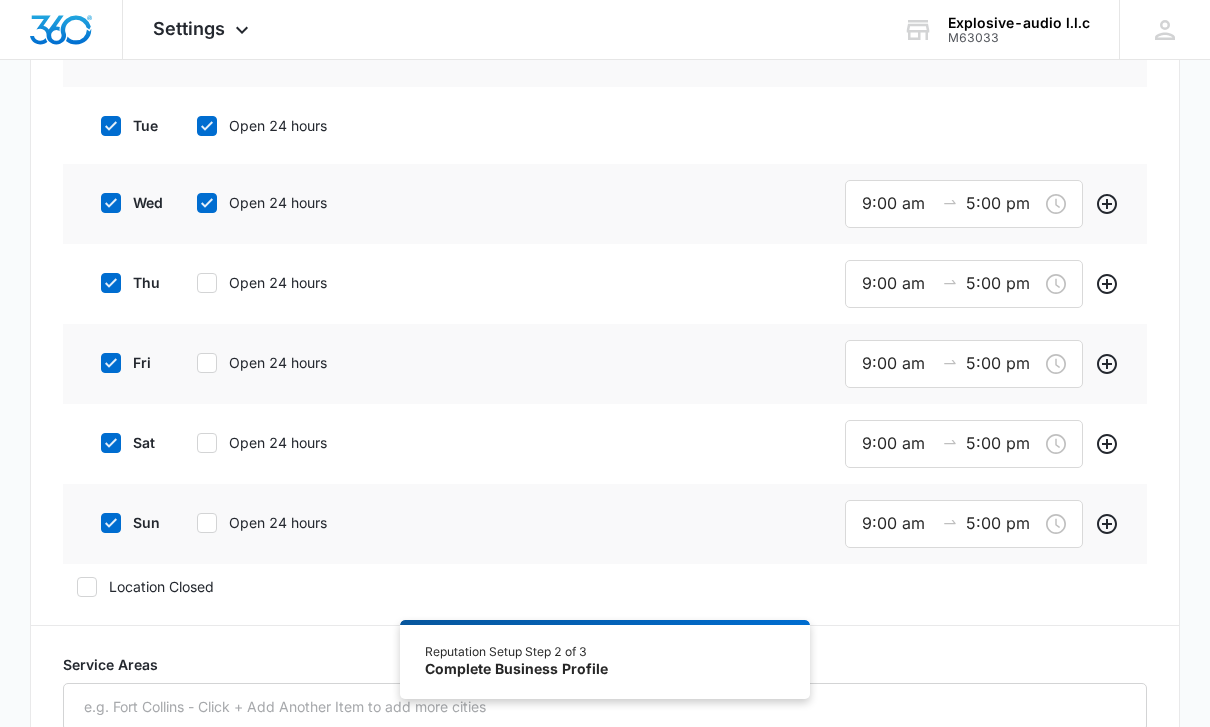 checkbox on "true" 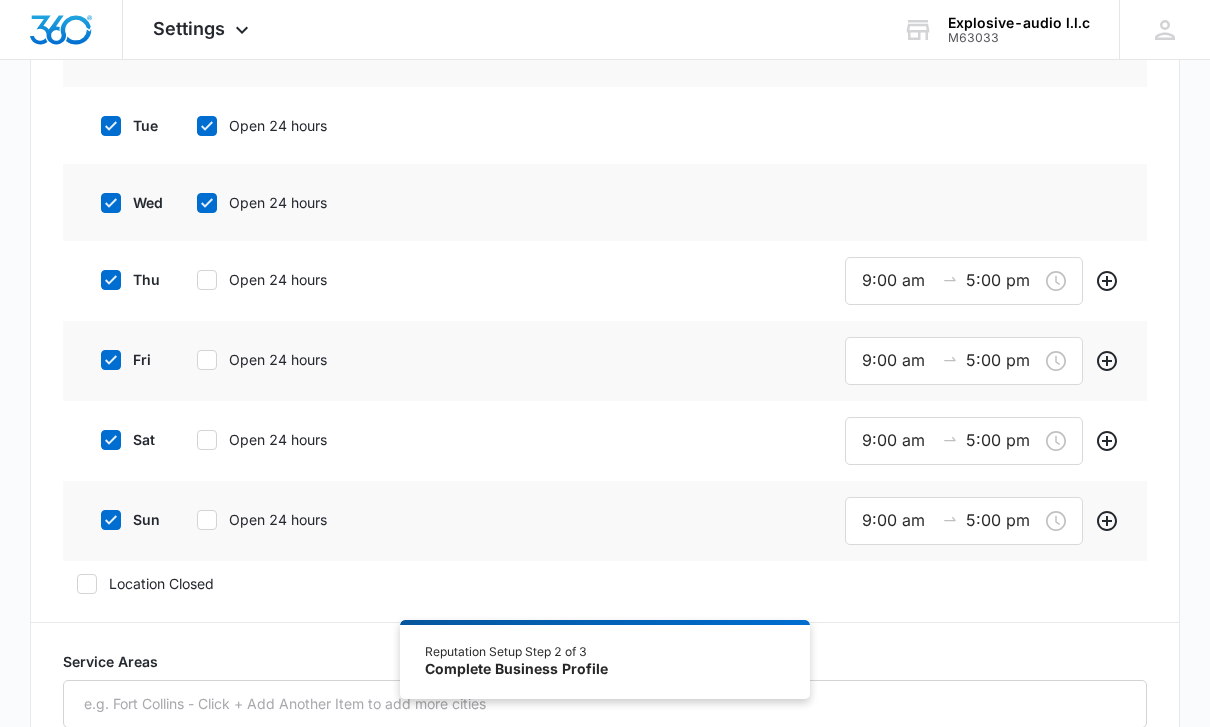 click 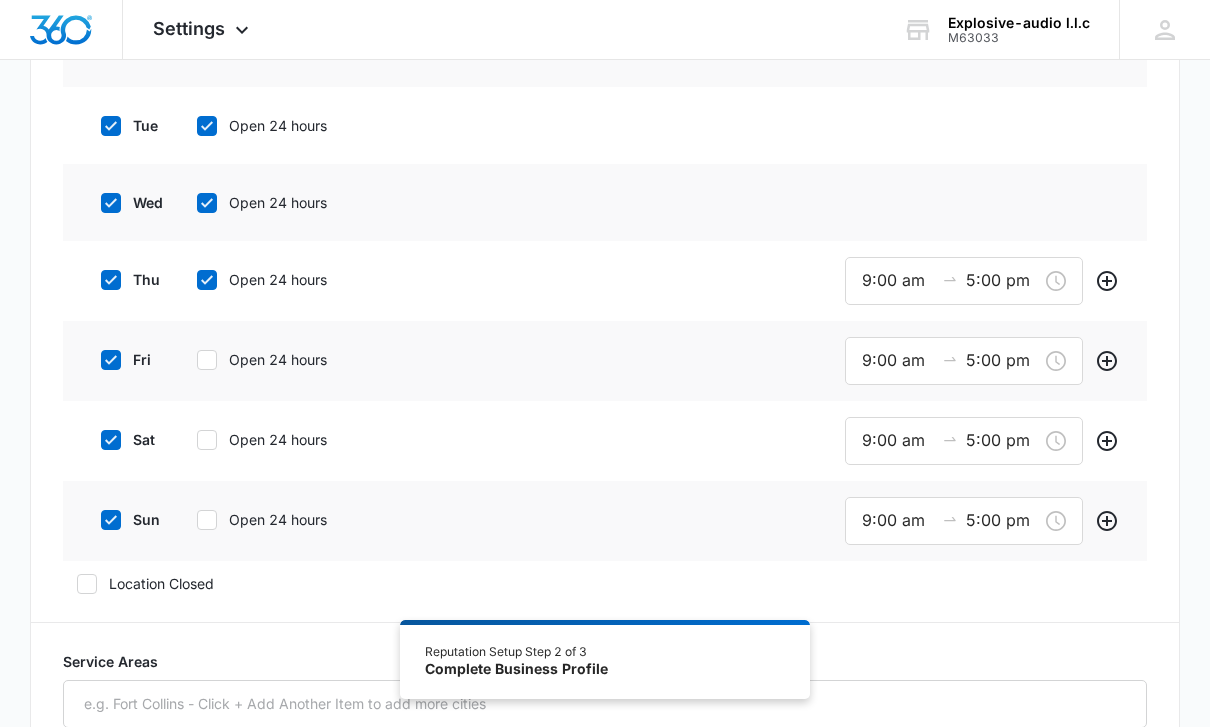 checkbox on "true" 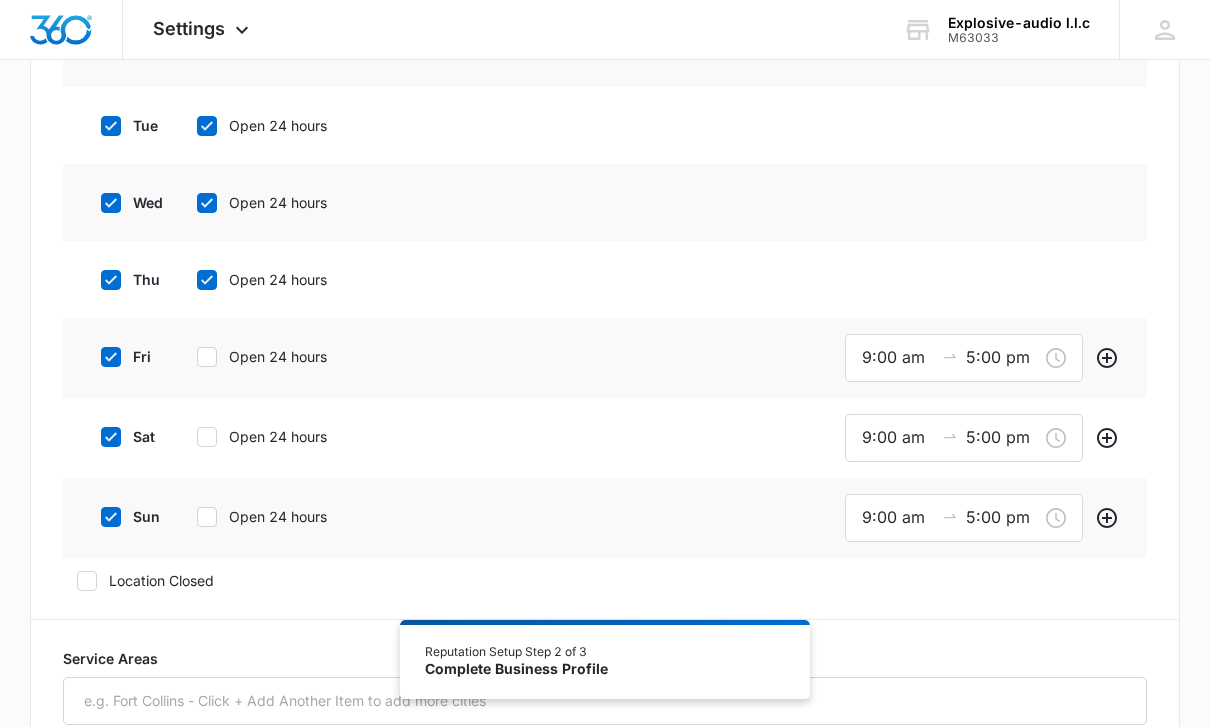 click on "Open 24 hours" at bounding box center (278, 356) 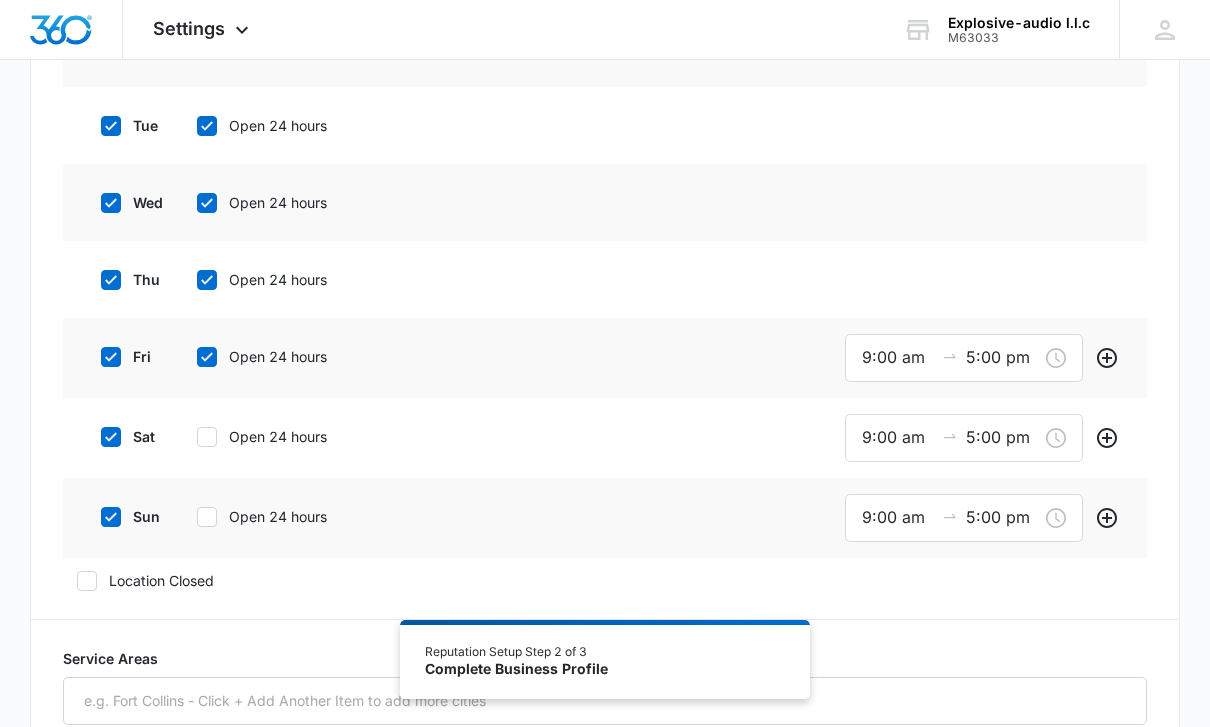 checkbox on "true" 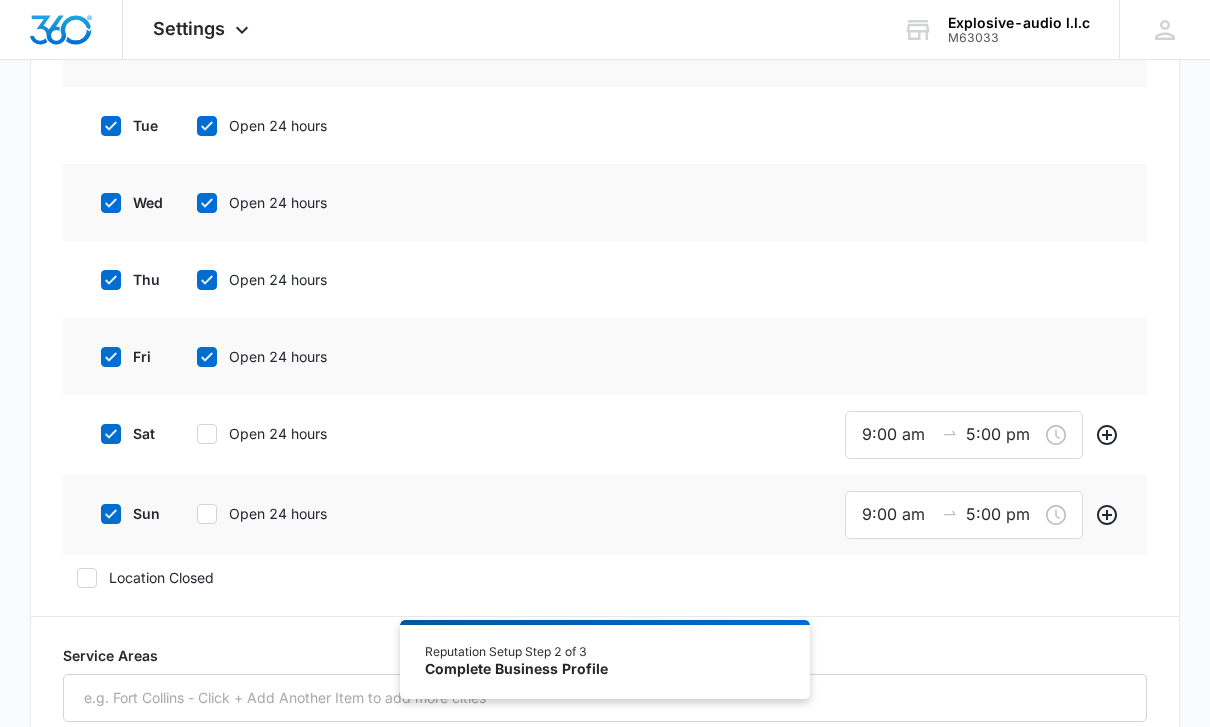 click 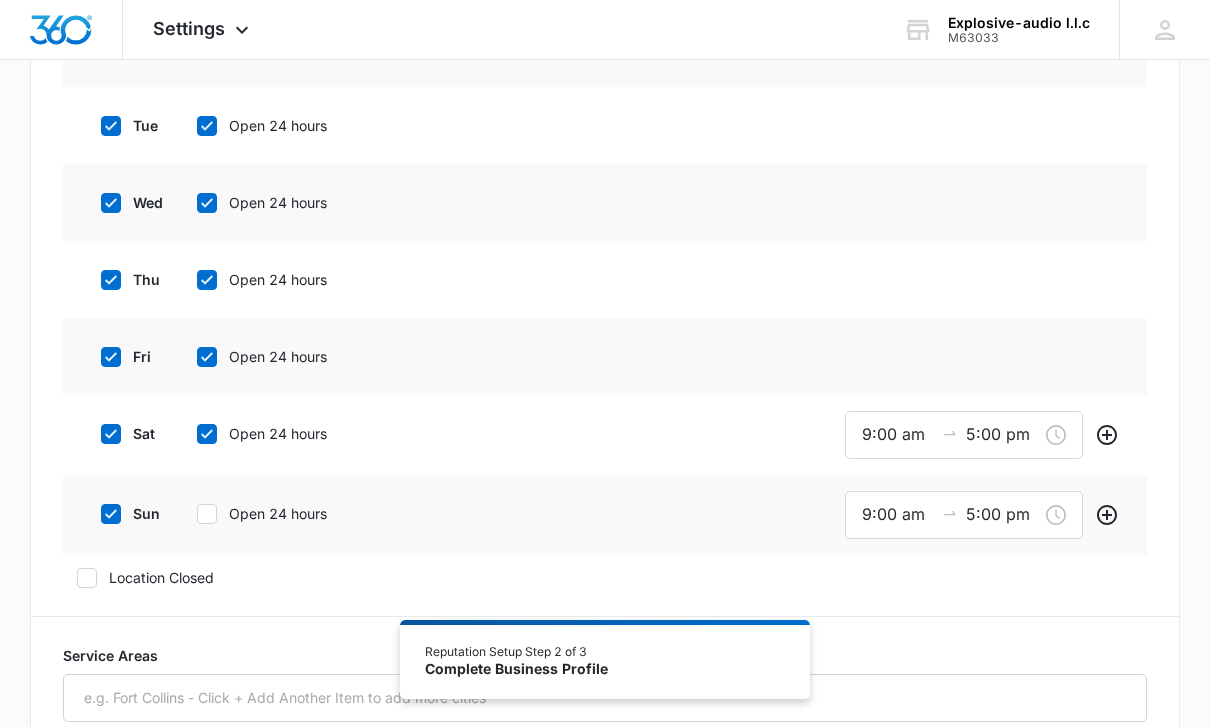 checkbox on "true" 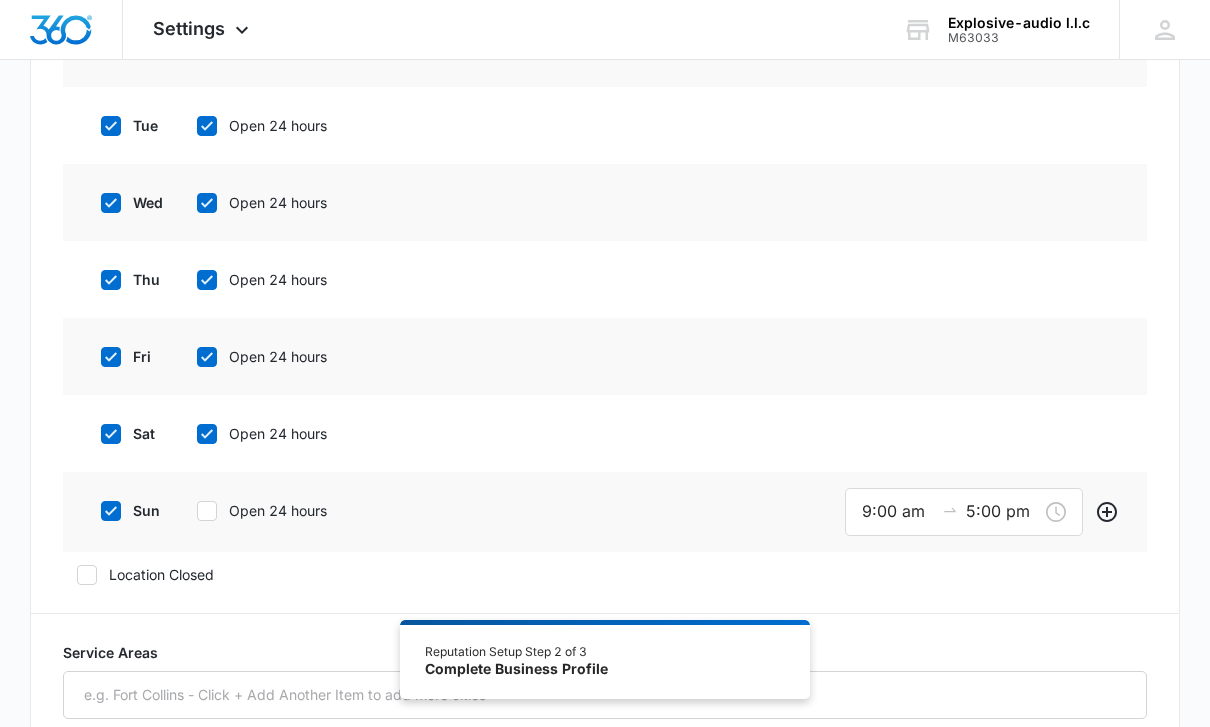 click 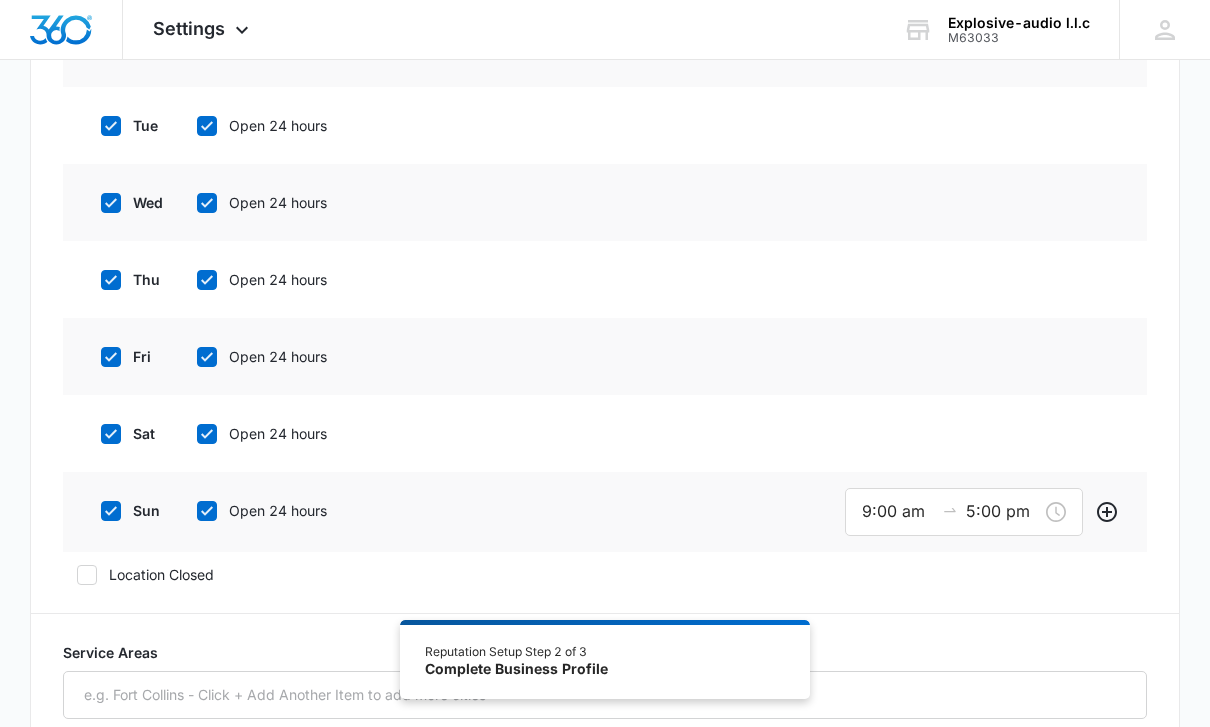 checkbox on "true" 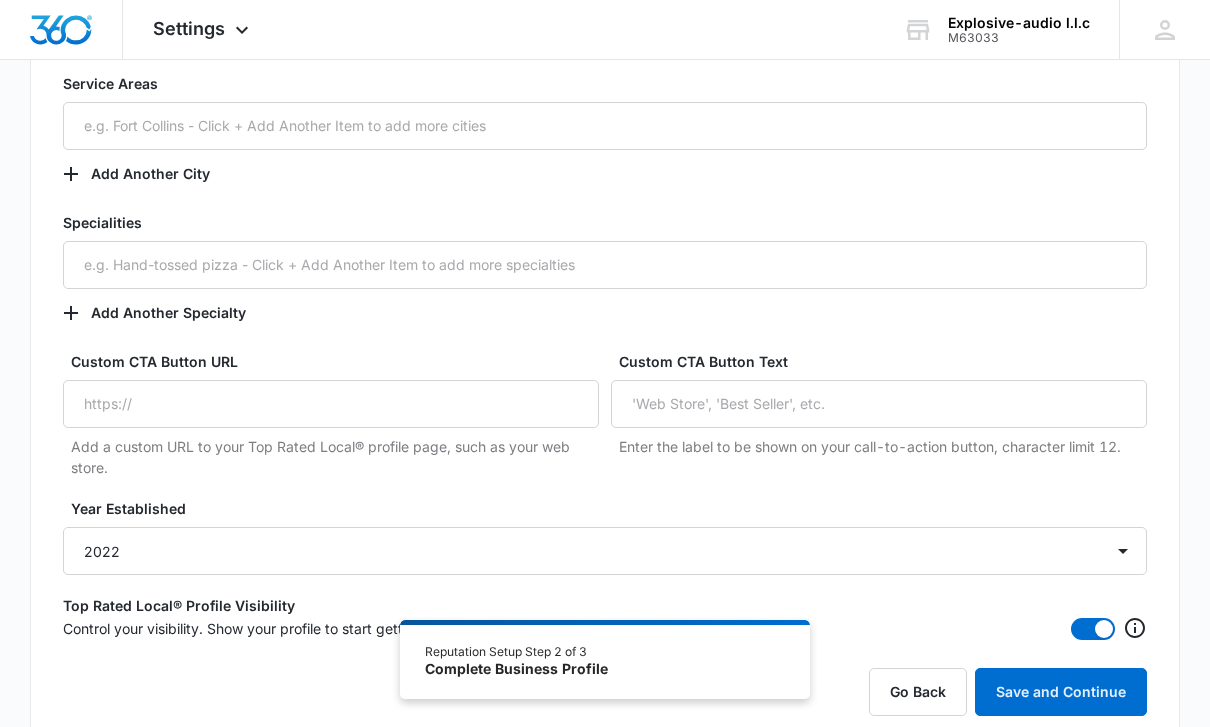scroll, scrollTop: 1380, scrollLeft: 0, axis: vertical 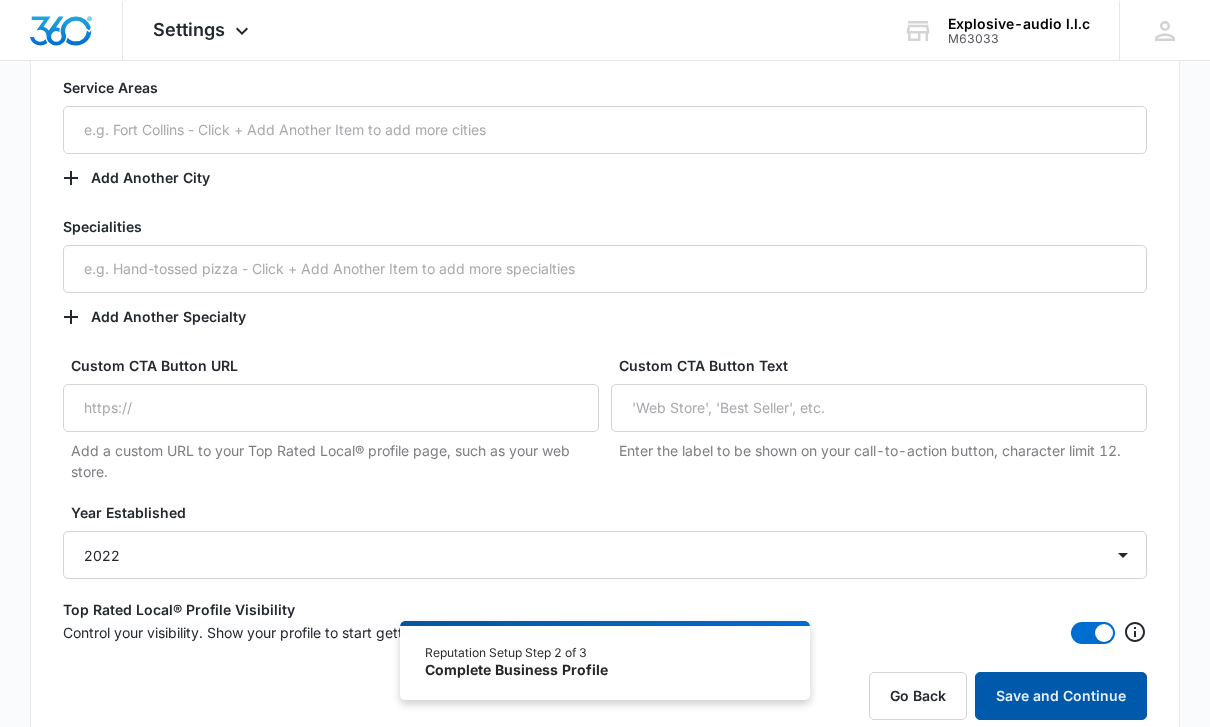 click on "Save and Continue" at bounding box center (1061, 695) 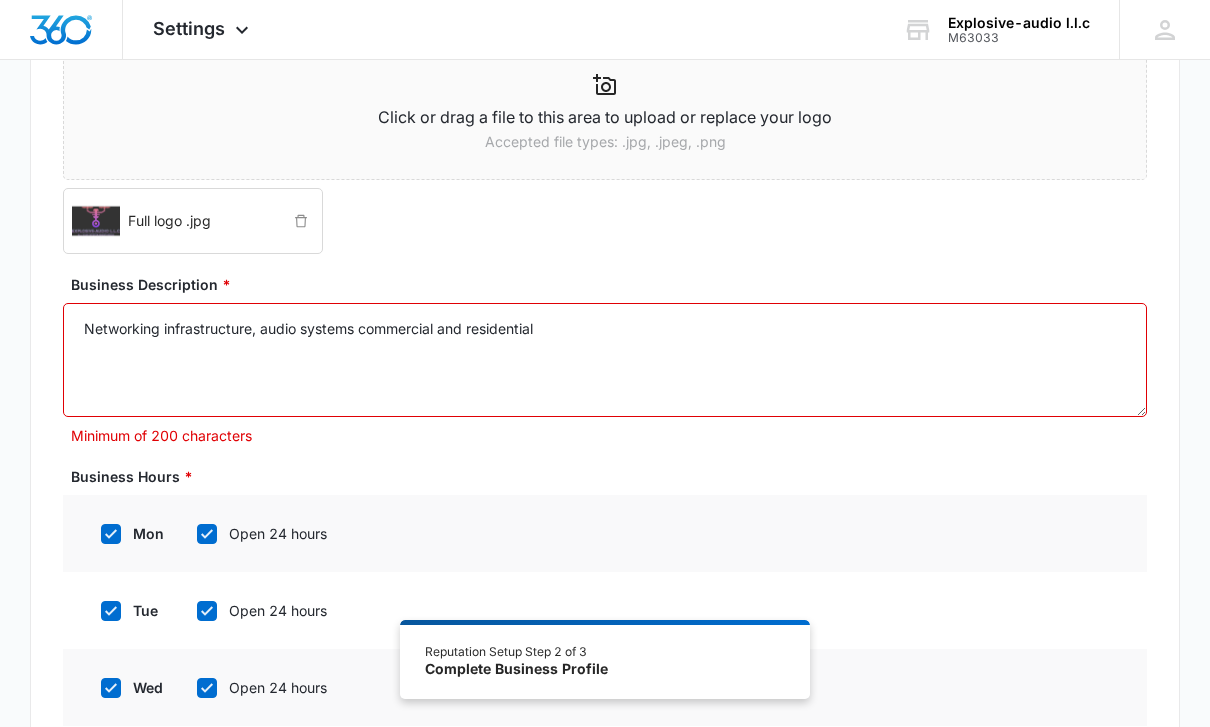 click on "Networking infrastructure, audio systems commercial and residential" at bounding box center (605, 360) 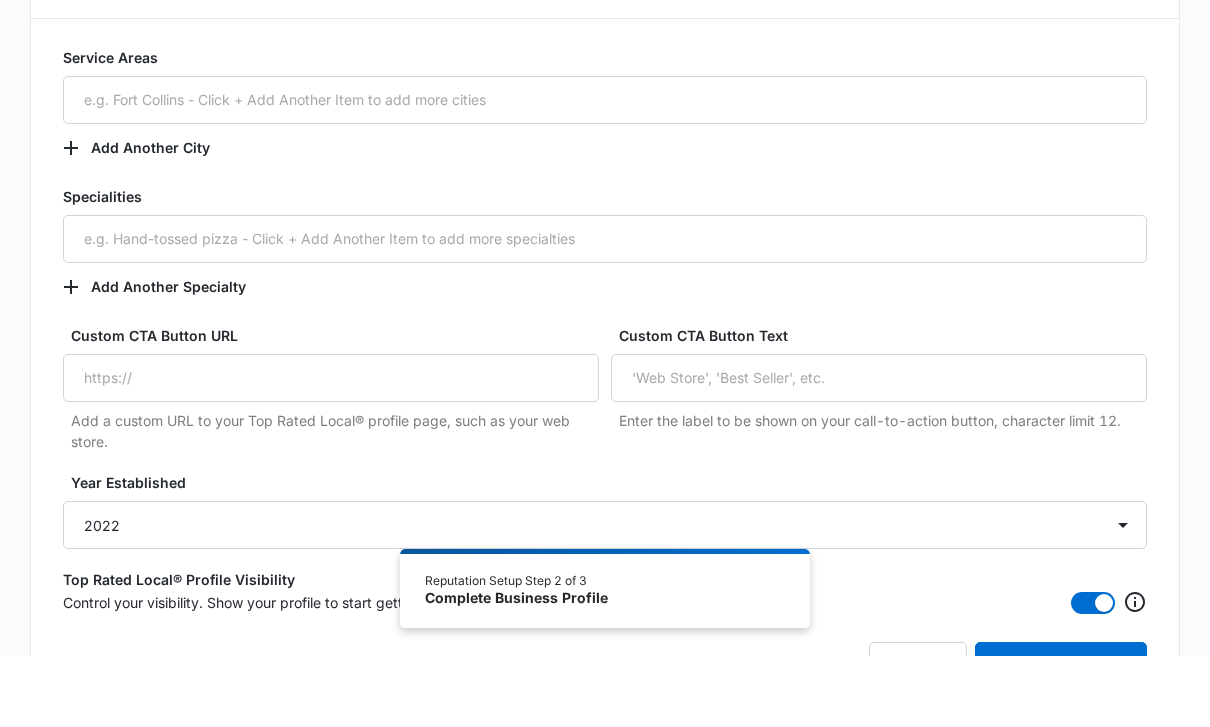 scroll, scrollTop: 1514, scrollLeft: 0, axis: vertical 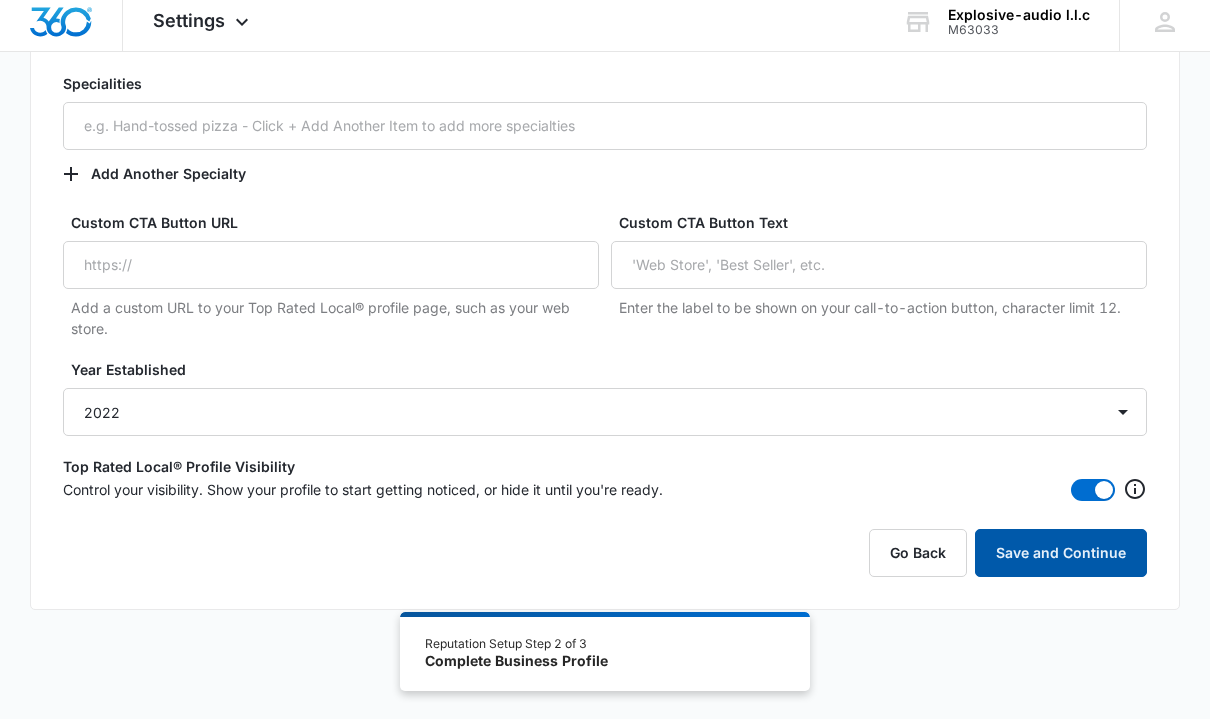 click on "Save and Continue" at bounding box center [1061, 561] 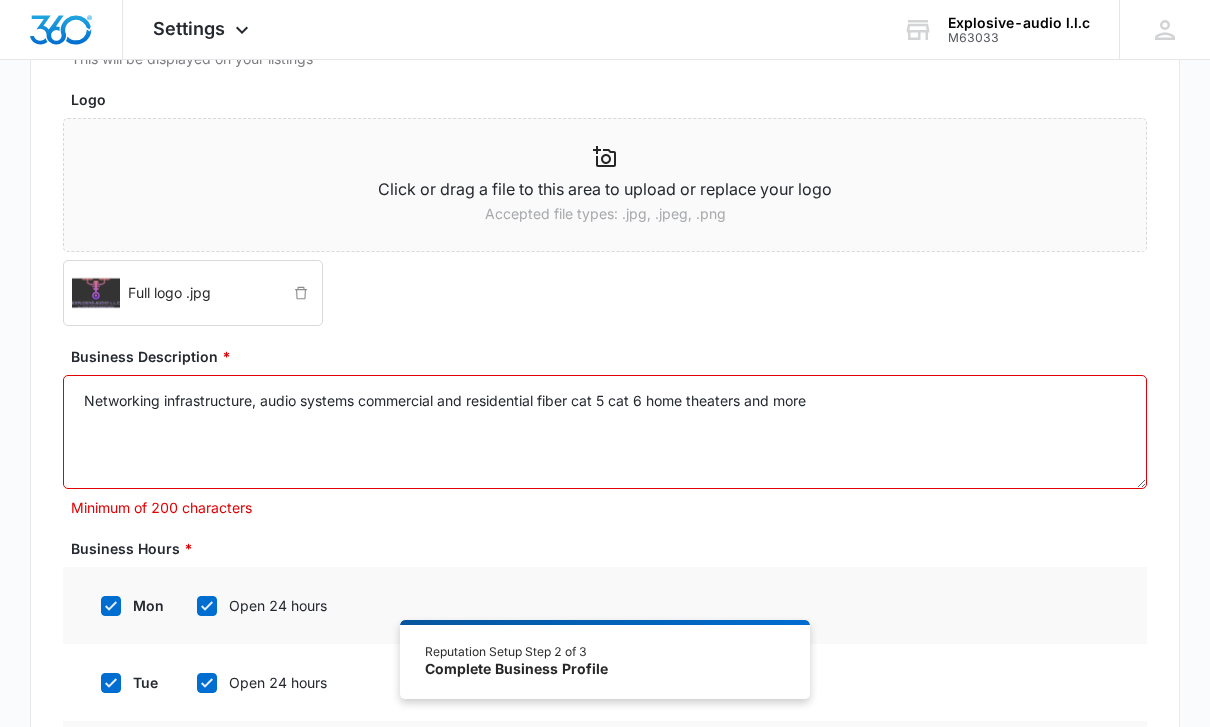scroll, scrollTop: 172, scrollLeft: 0, axis: vertical 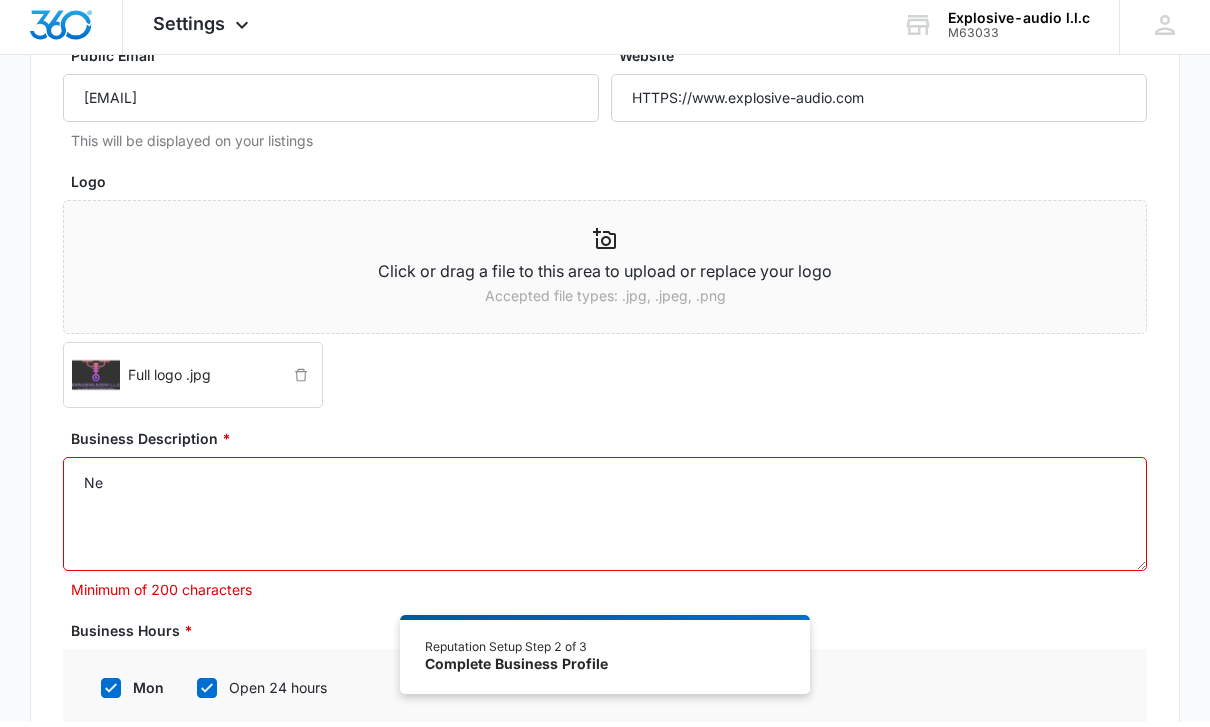 type on "N" 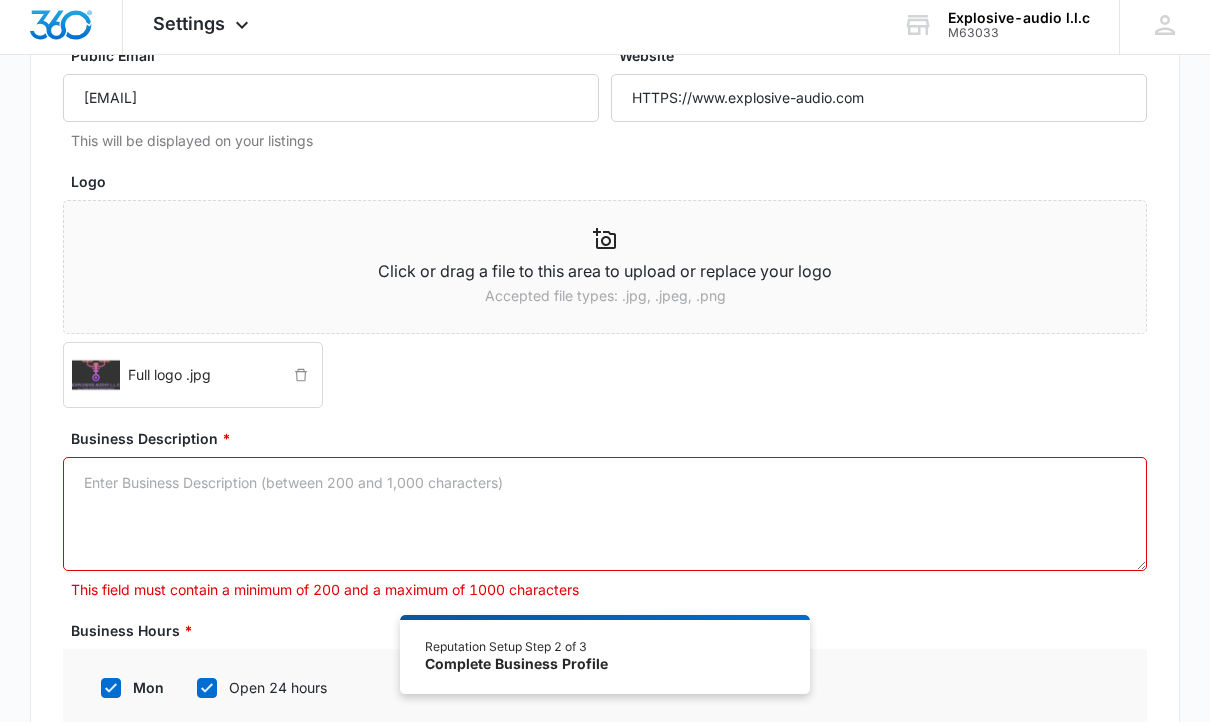 scroll, scrollTop: 178, scrollLeft: 0, axis: vertical 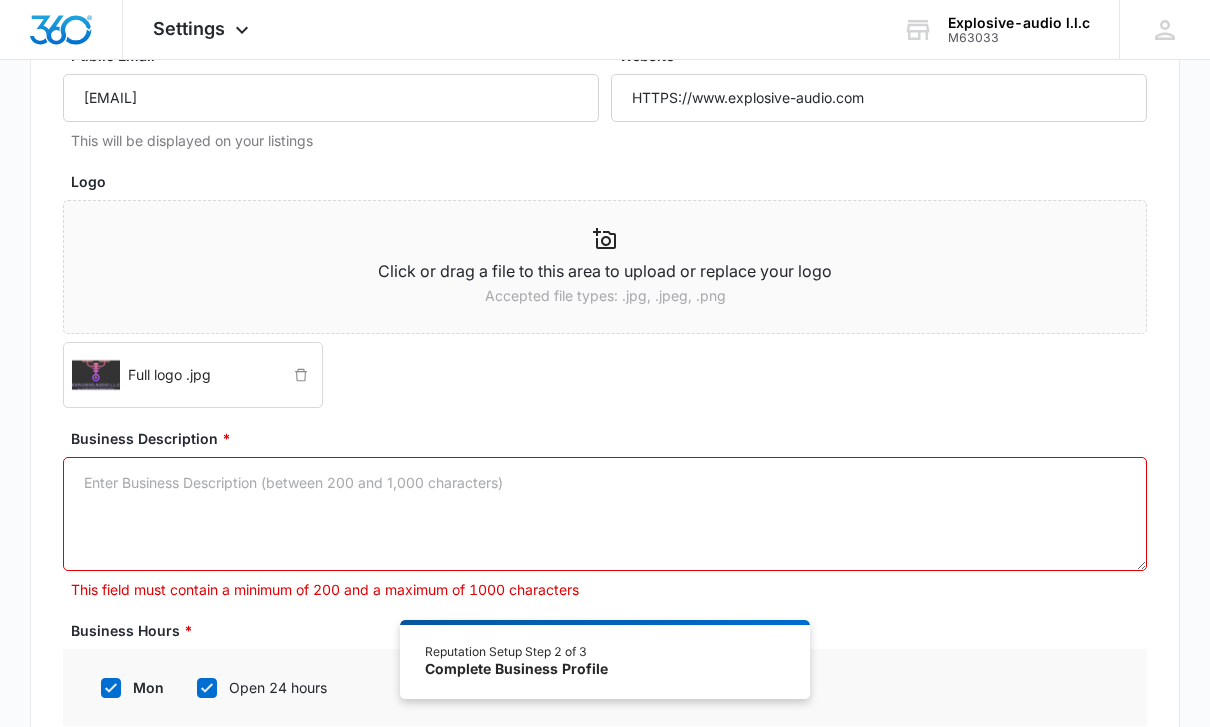 click on "Business Description *" at bounding box center [605, 514] 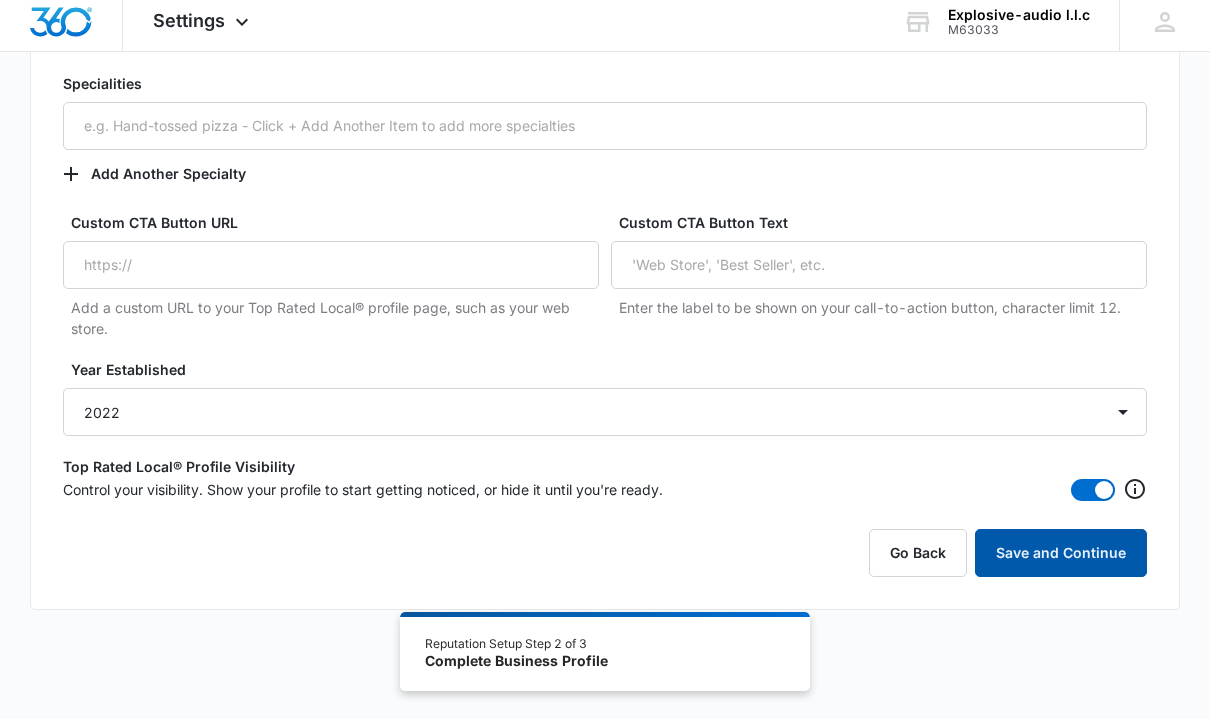 type on "[FIRST] Audio L.L.C.
Owned and operated by [FIRST] [LAST], [COMPANY] has been providing quality entertainment, sound, and network solutions since 2022. We strive to provide you with quality customer service as well as a timely and trustworthy installation process for all jobs." 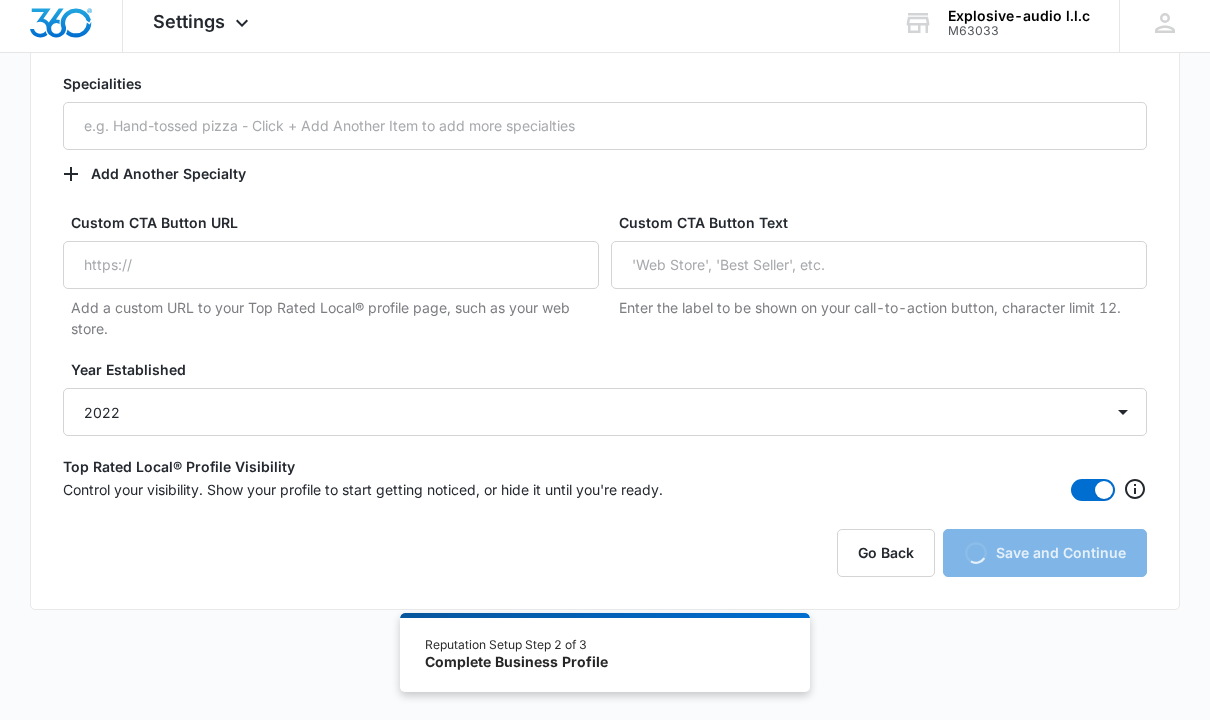 scroll, scrollTop: 1421, scrollLeft: 0, axis: vertical 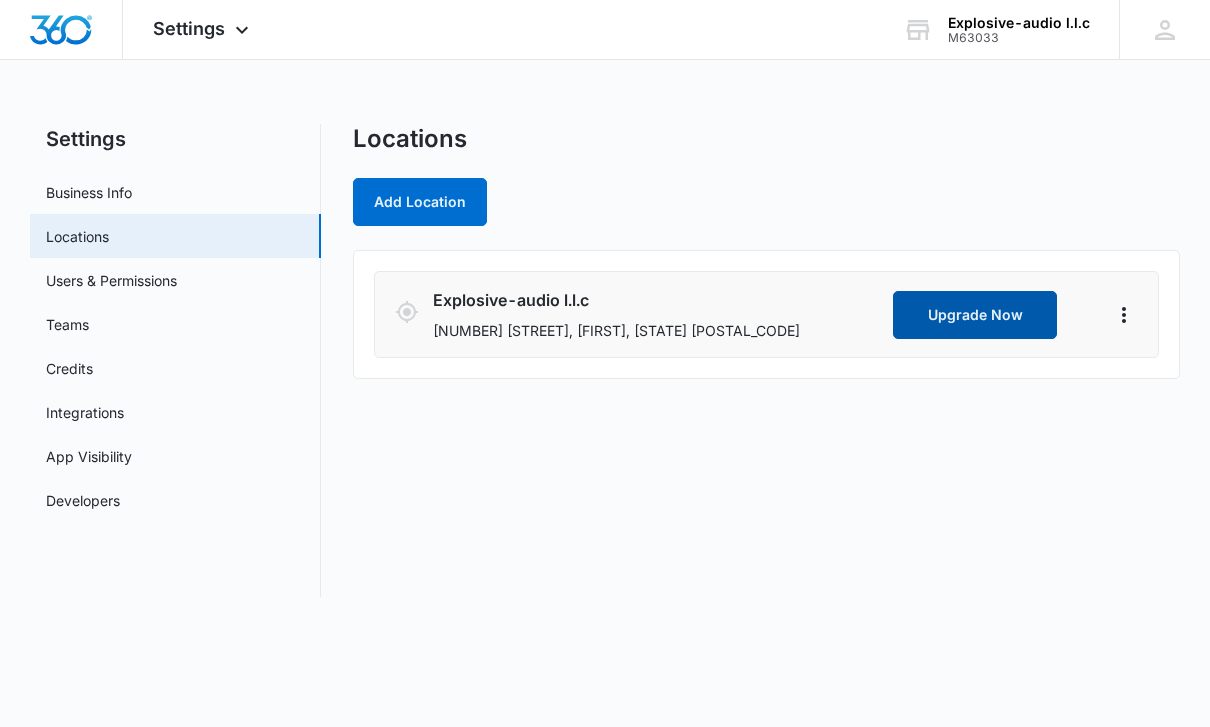 click on "Upgrade Now" at bounding box center (975, 315) 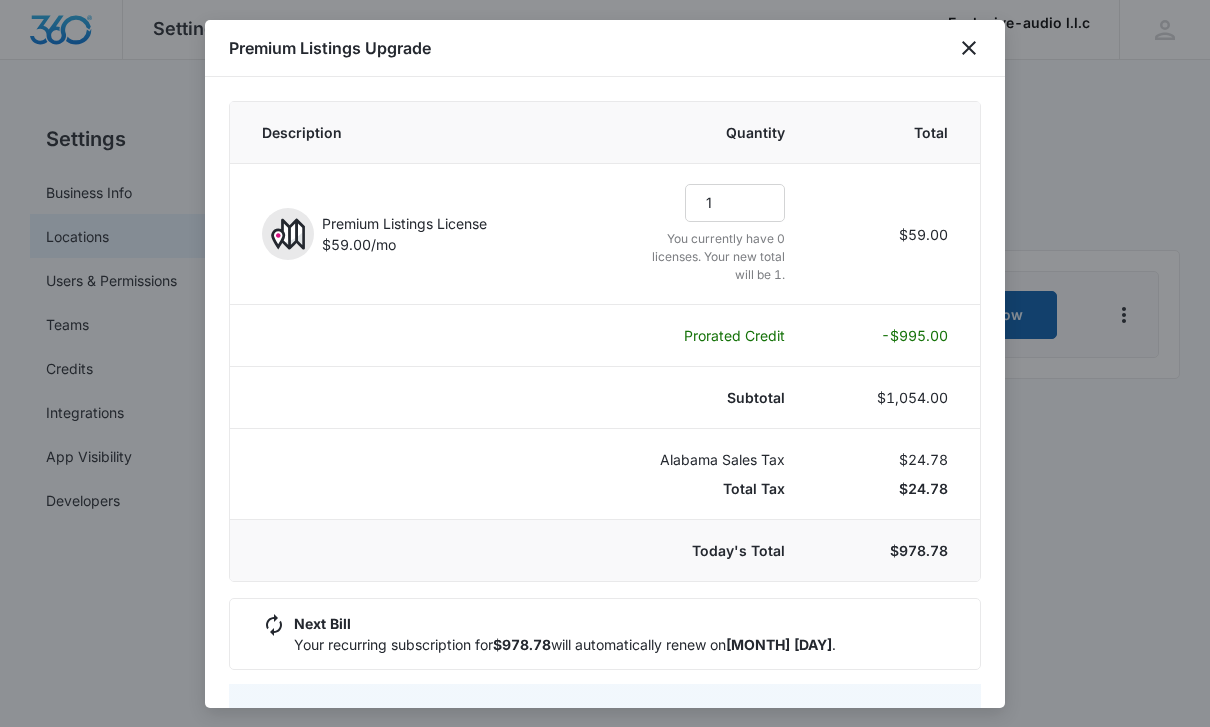 select on "pm_1RpyqnA4n8RTgNjUo8FWcfx0" 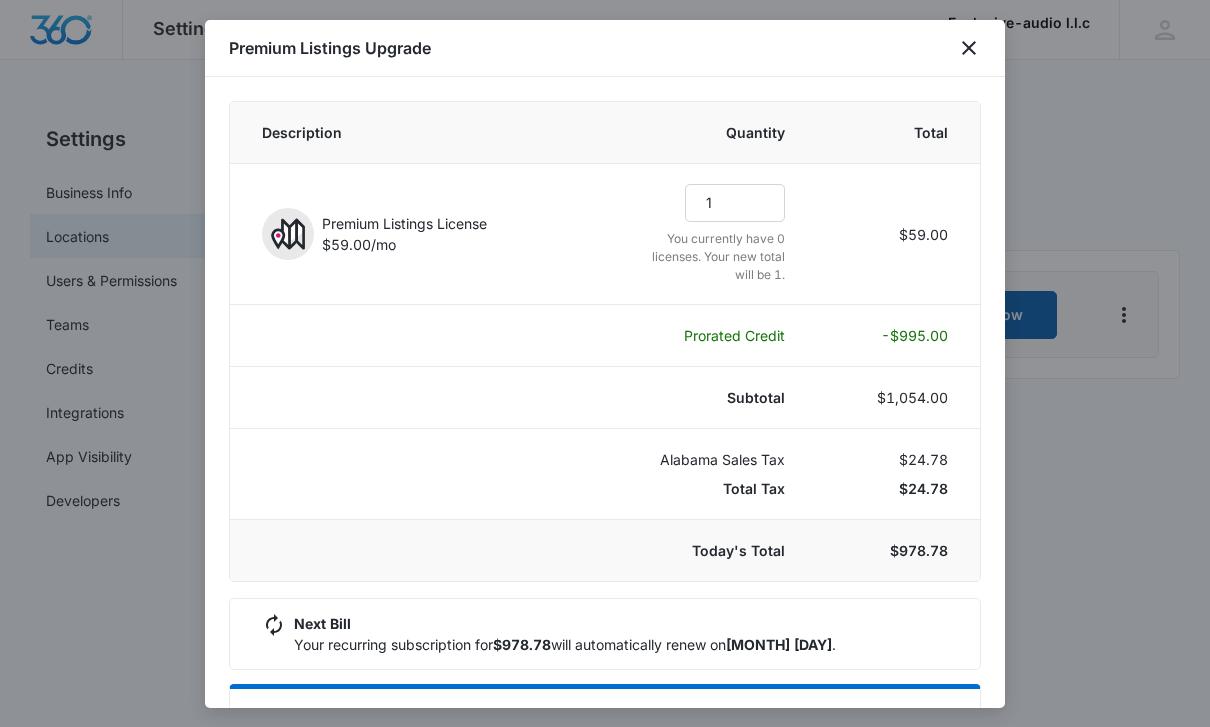 scroll, scrollTop: 0, scrollLeft: 0, axis: both 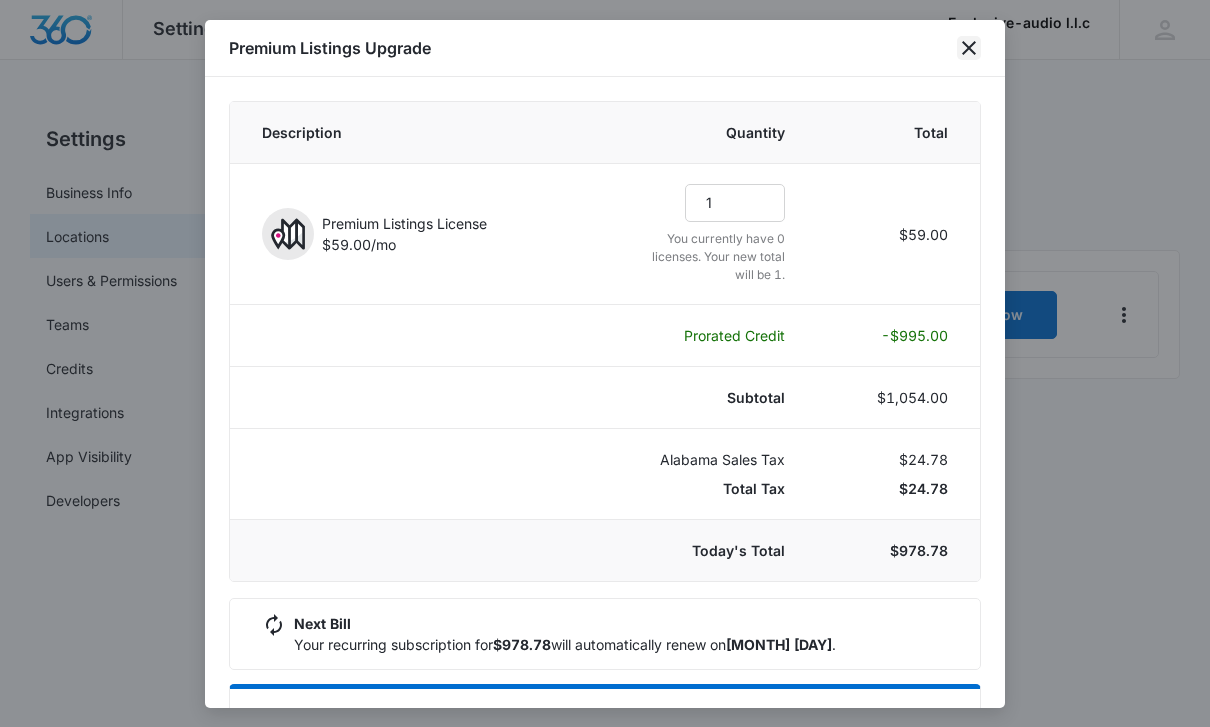click 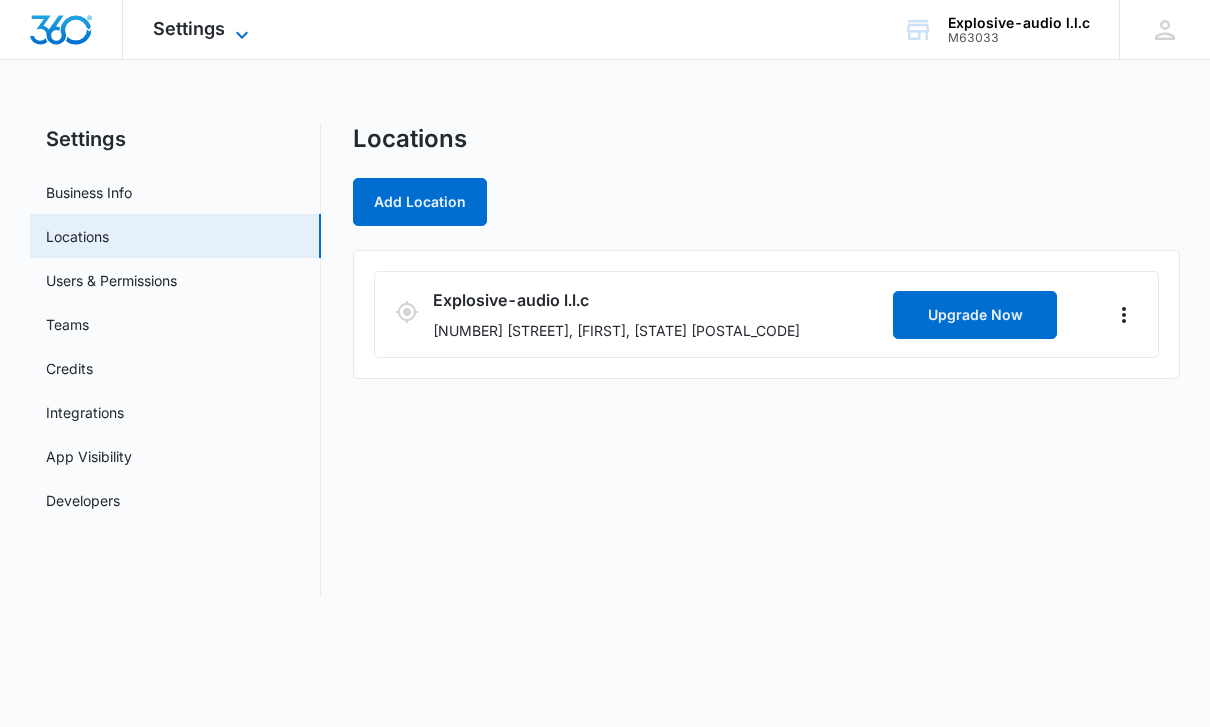 click on "Settings" at bounding box center [189, 28] 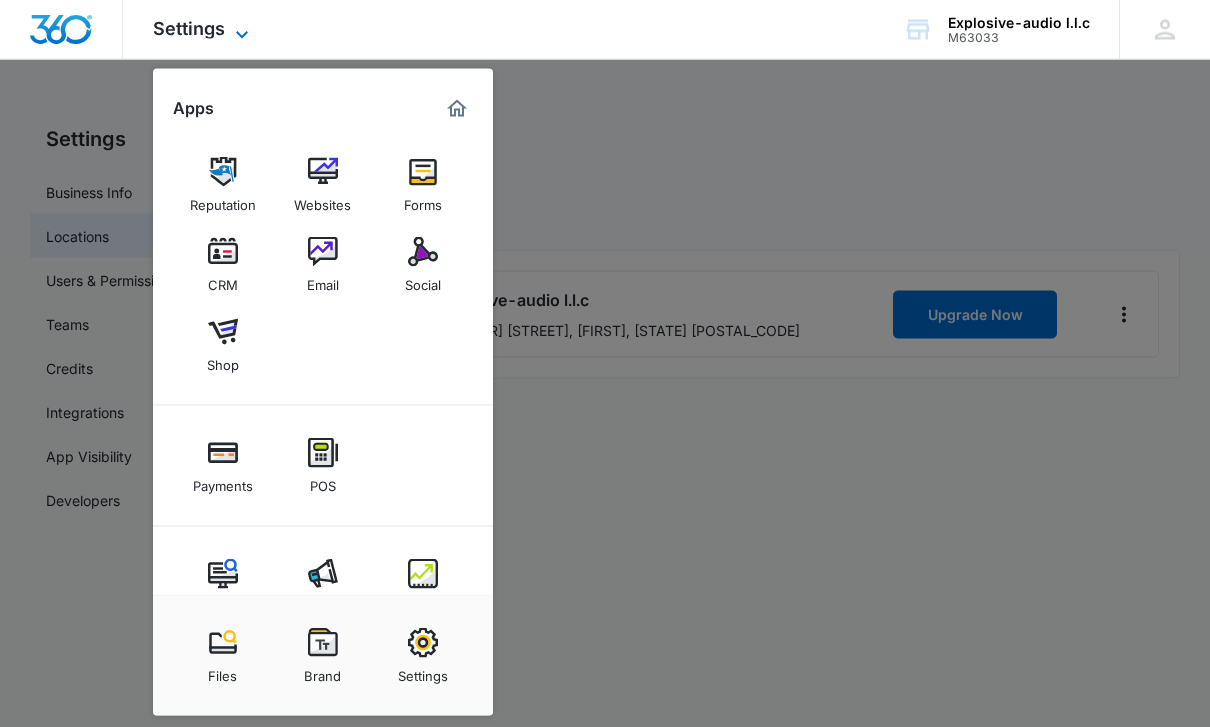 scroll, scrollTop: 42, scrollLeft: 0, axis: vertical 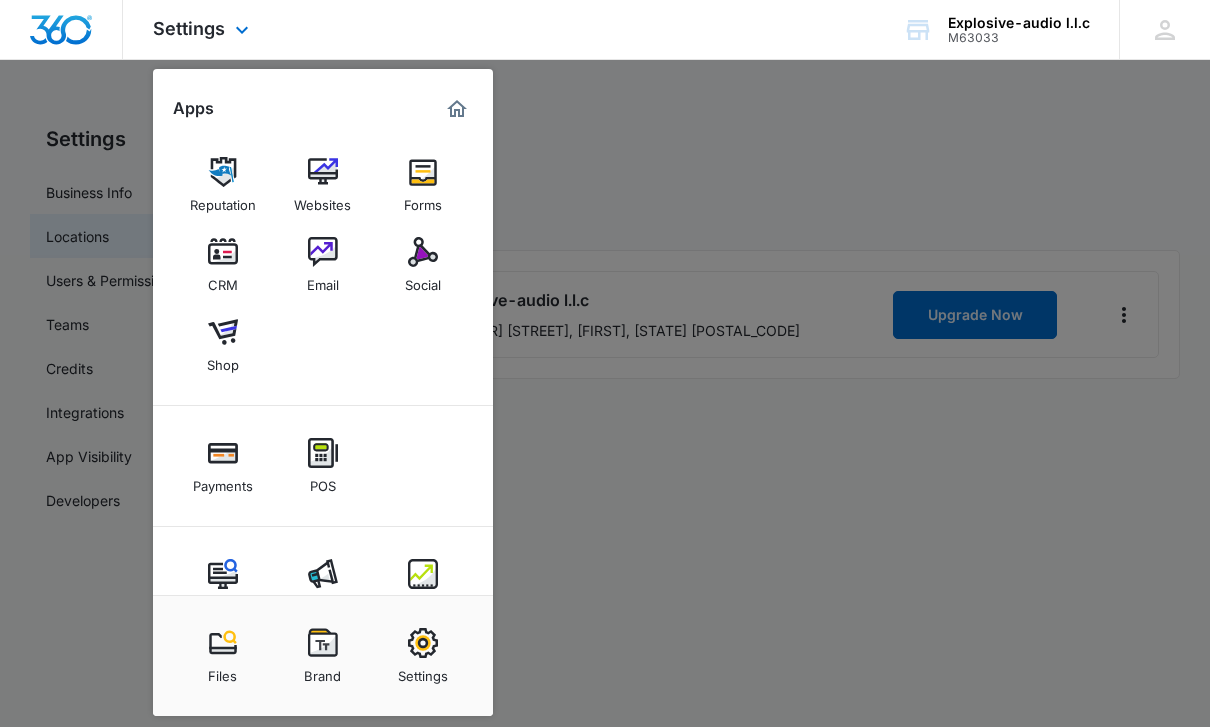 click at bounding box center (457, 109) 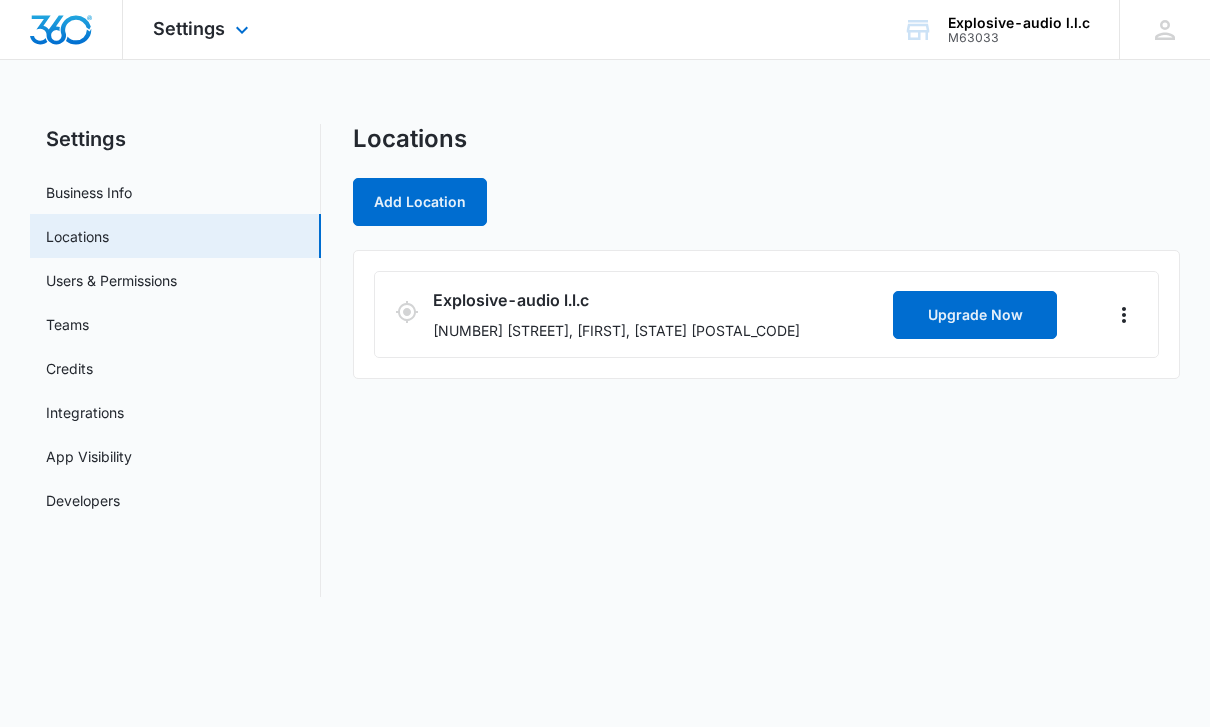 scroll, scrollTop: 0, scrollLeft: 0, axis: both 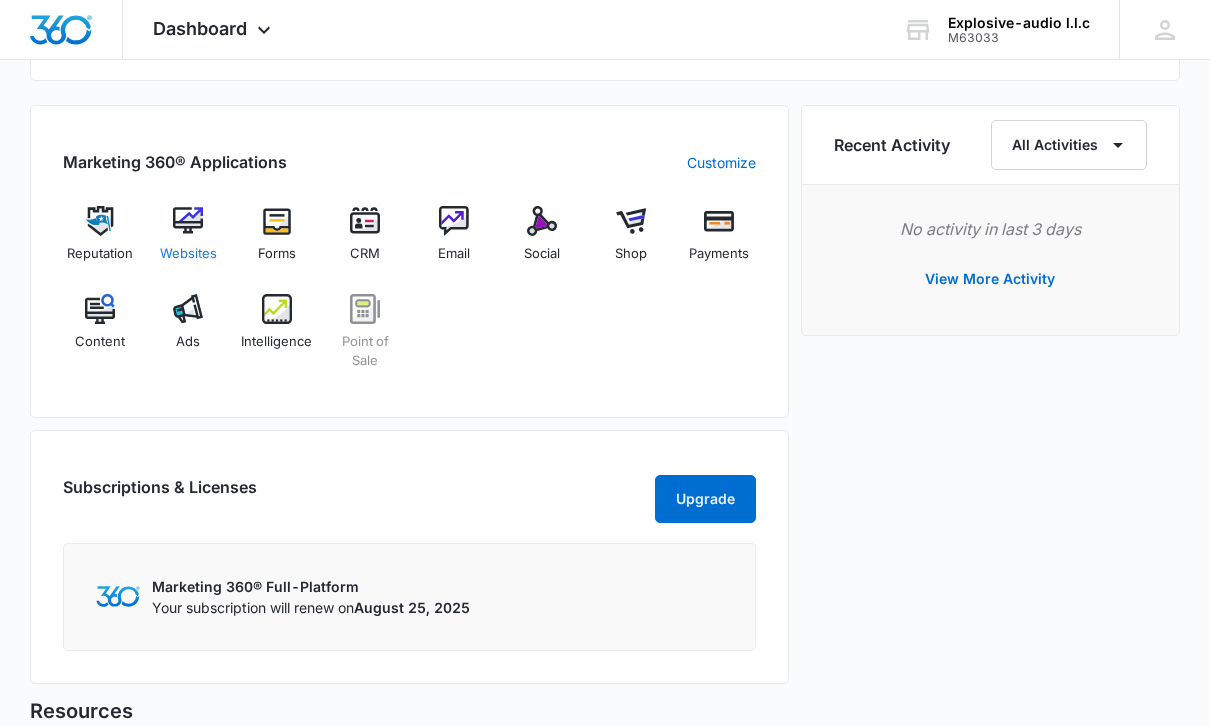 click at bounding box center (188, 222) 